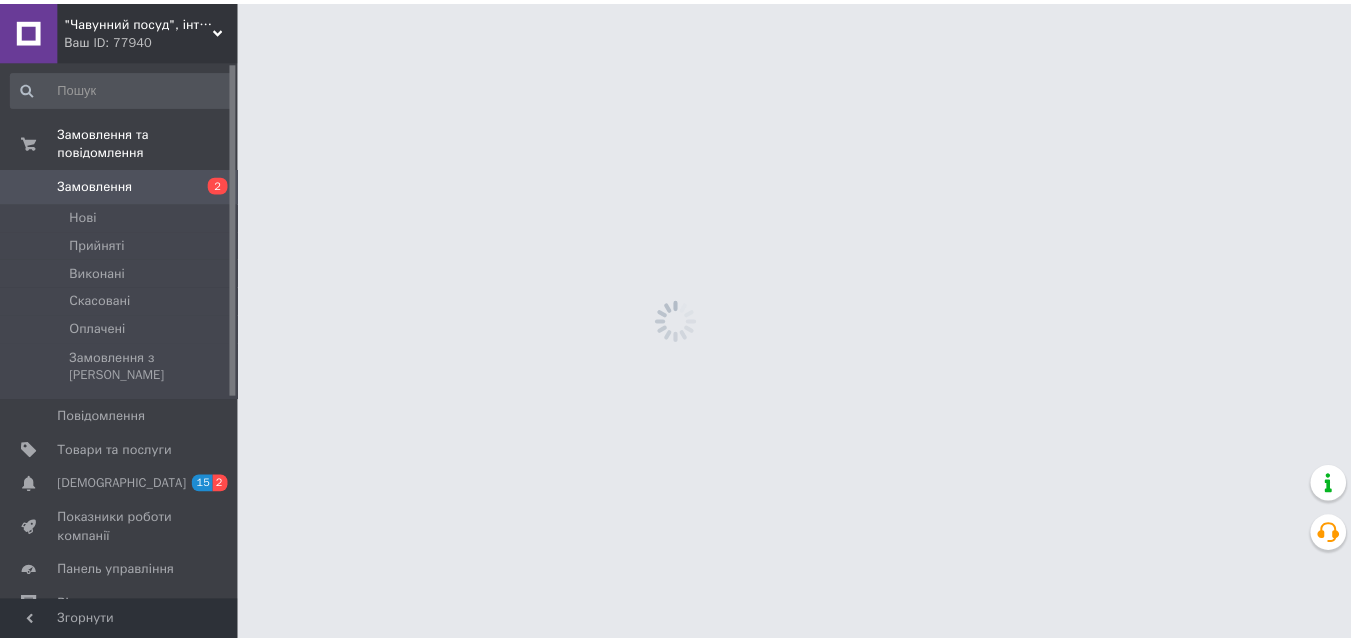 scroll, scrollTop: 0, scrollLeft: 0, axis: both 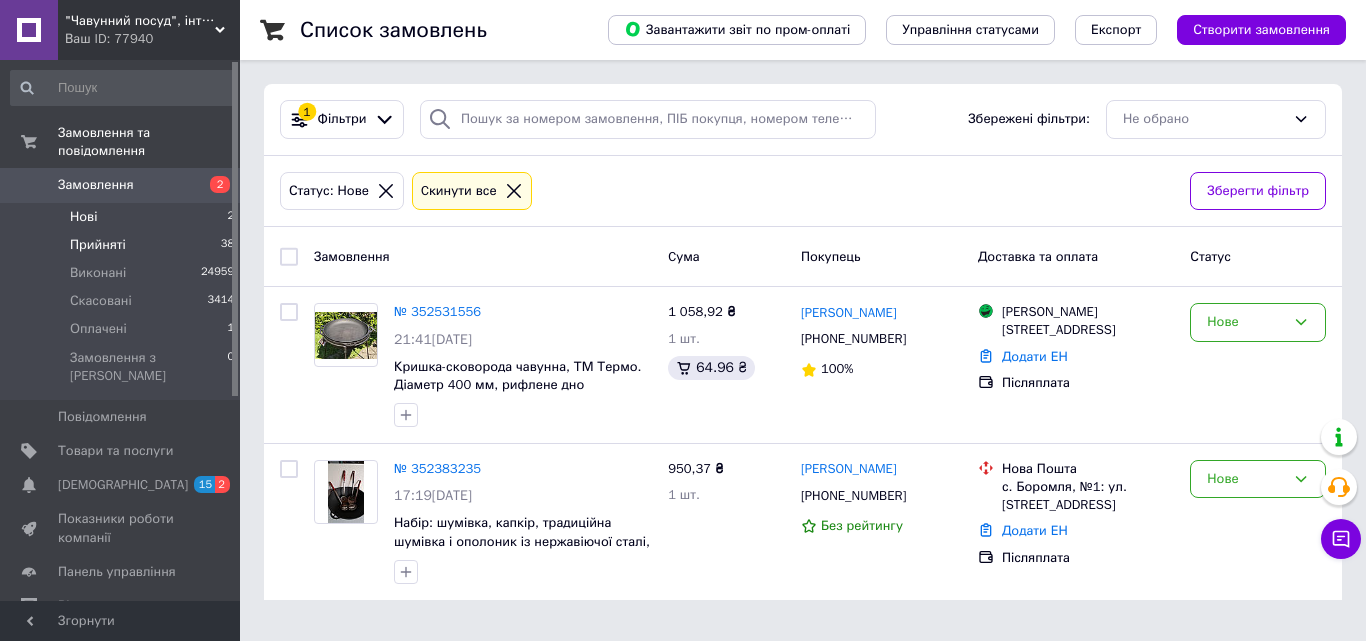 click on "Прийняті 38" at bounding box center (123, 245) 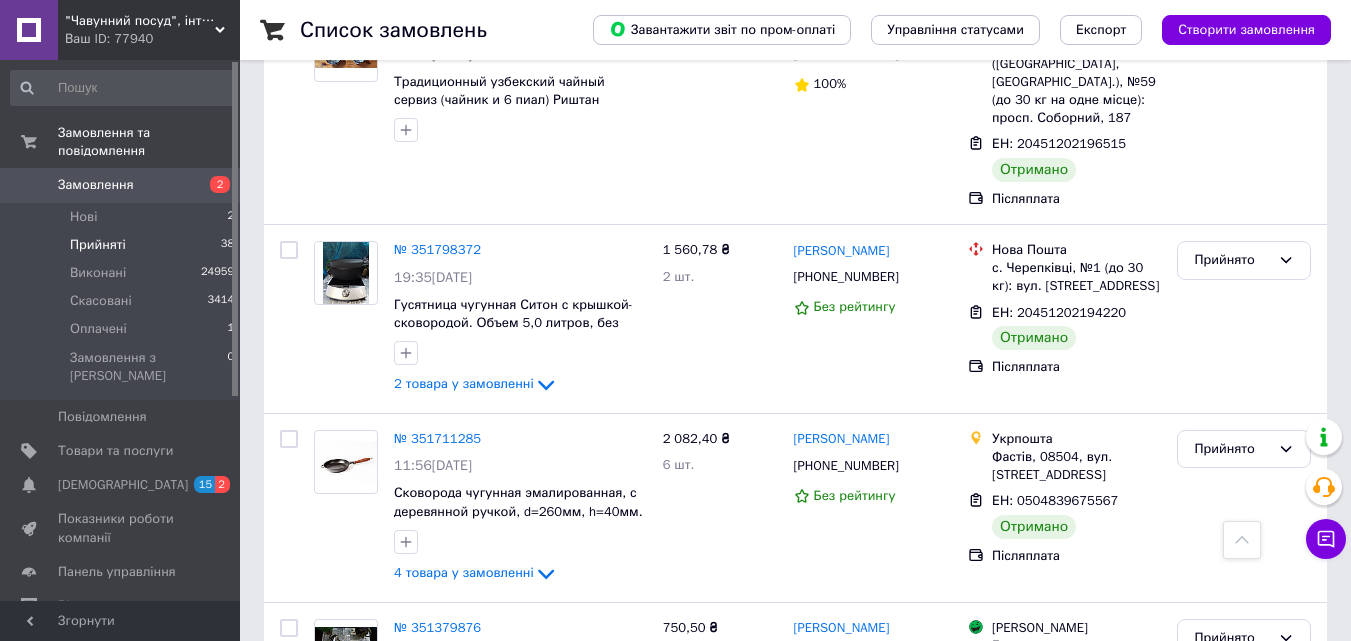 scroll, scrollTop: 6393, scrollLeft: 0, axis: vertical 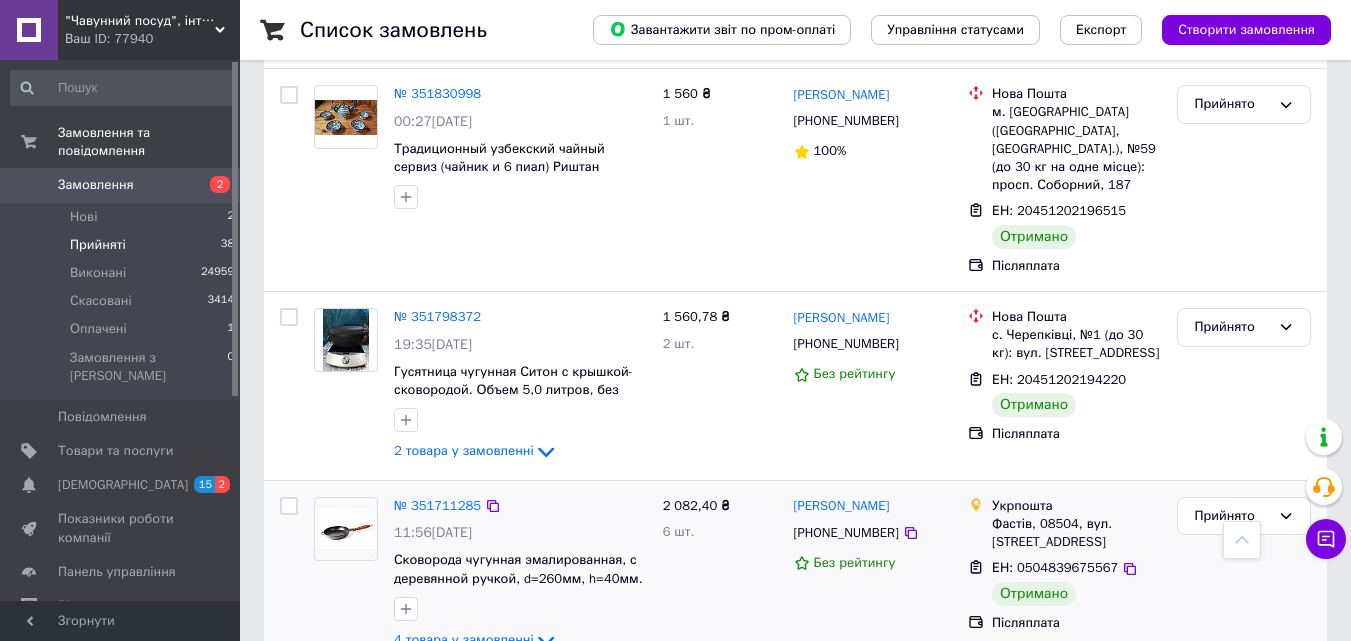 click at bounding box center (289, 506) 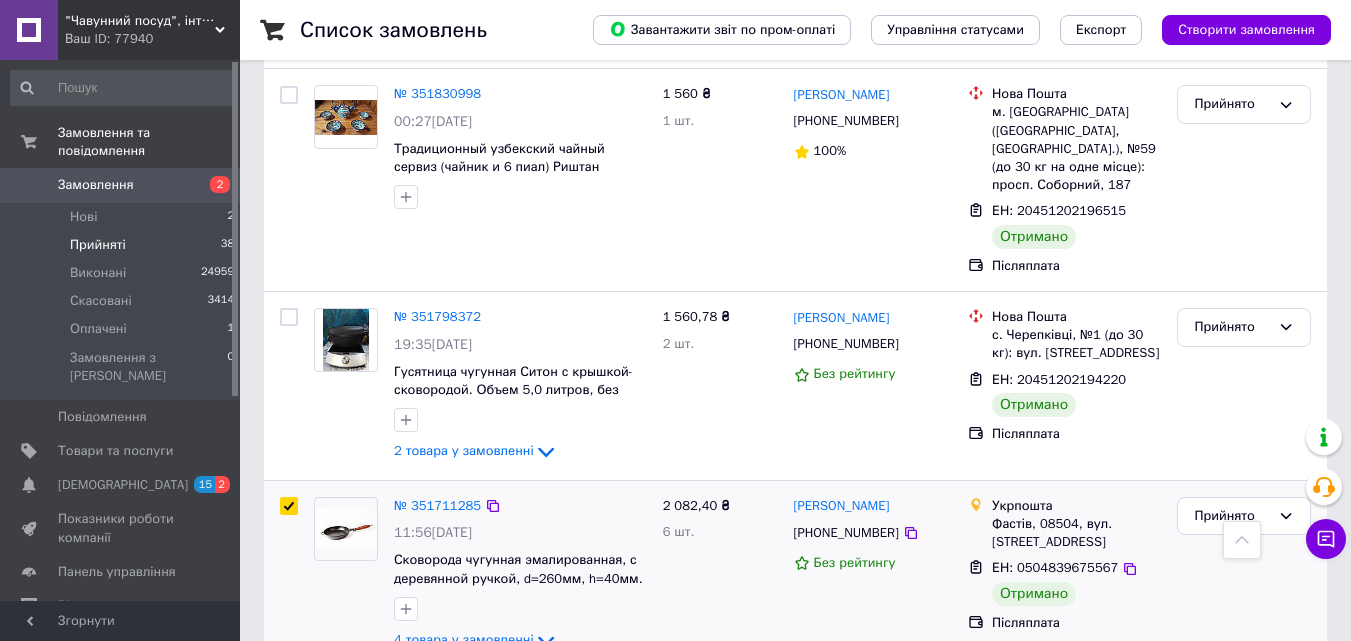 checkbox on "true" 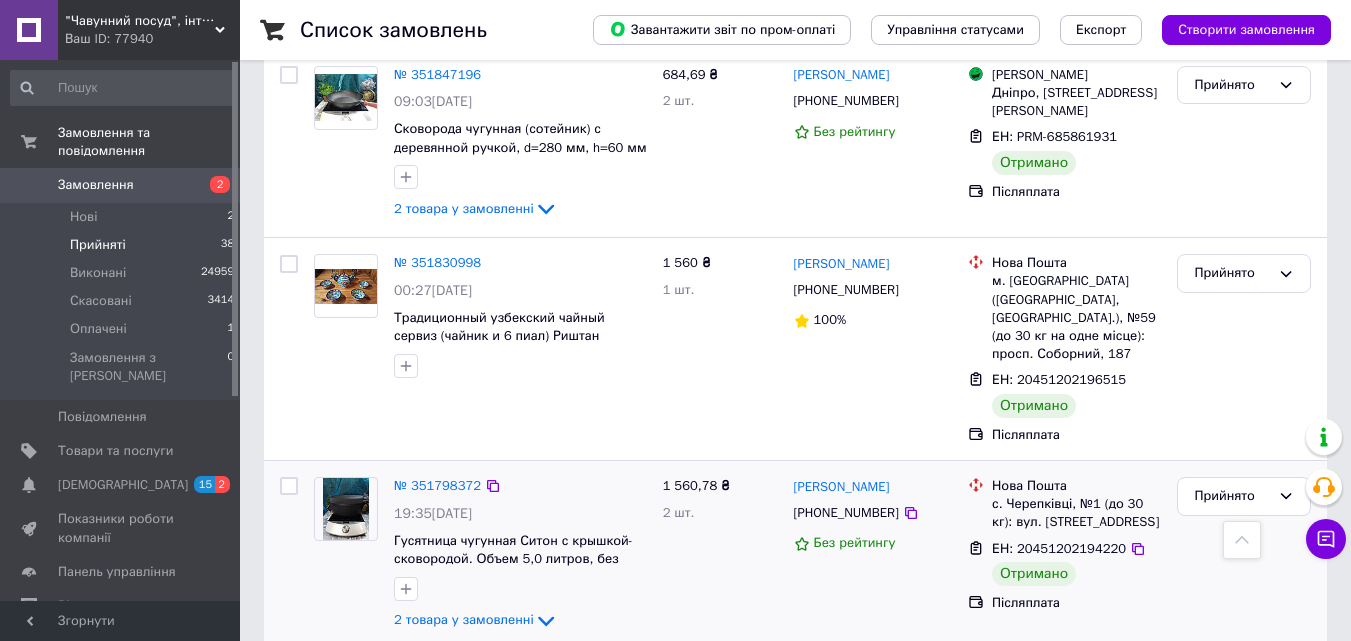 scroll, scrollTop: 6193, scrollLeft: 0, axis: vertical 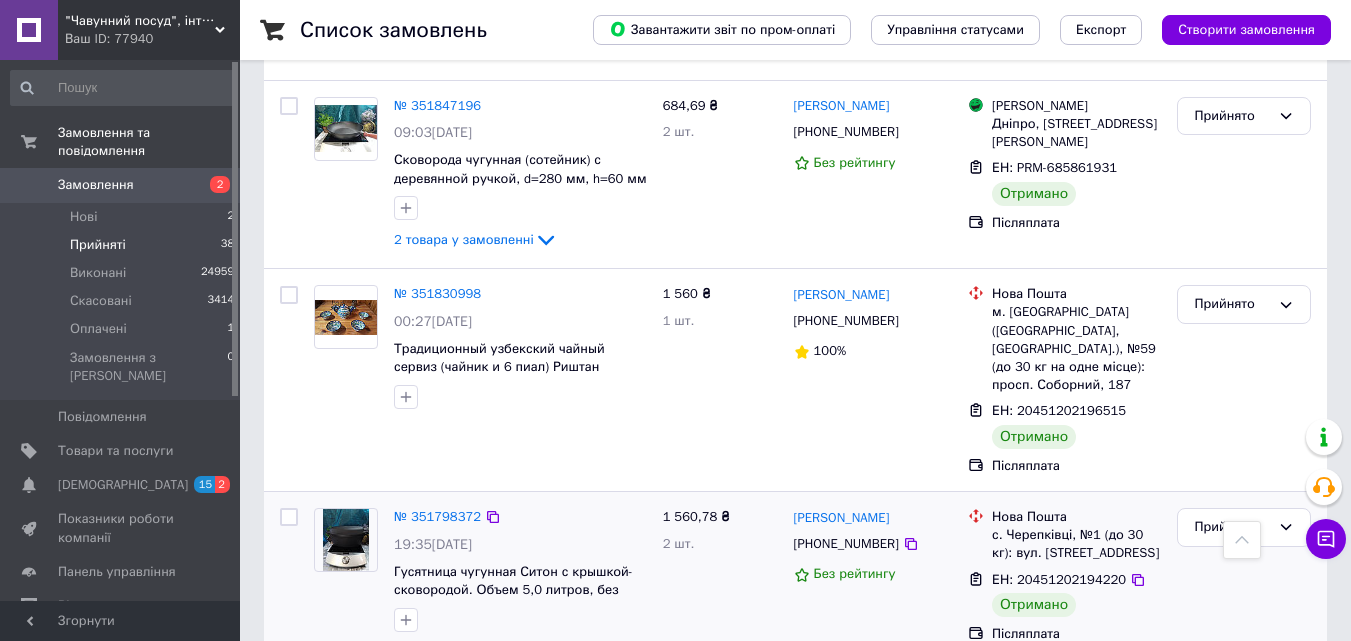 click at bounding box center (289, 517) 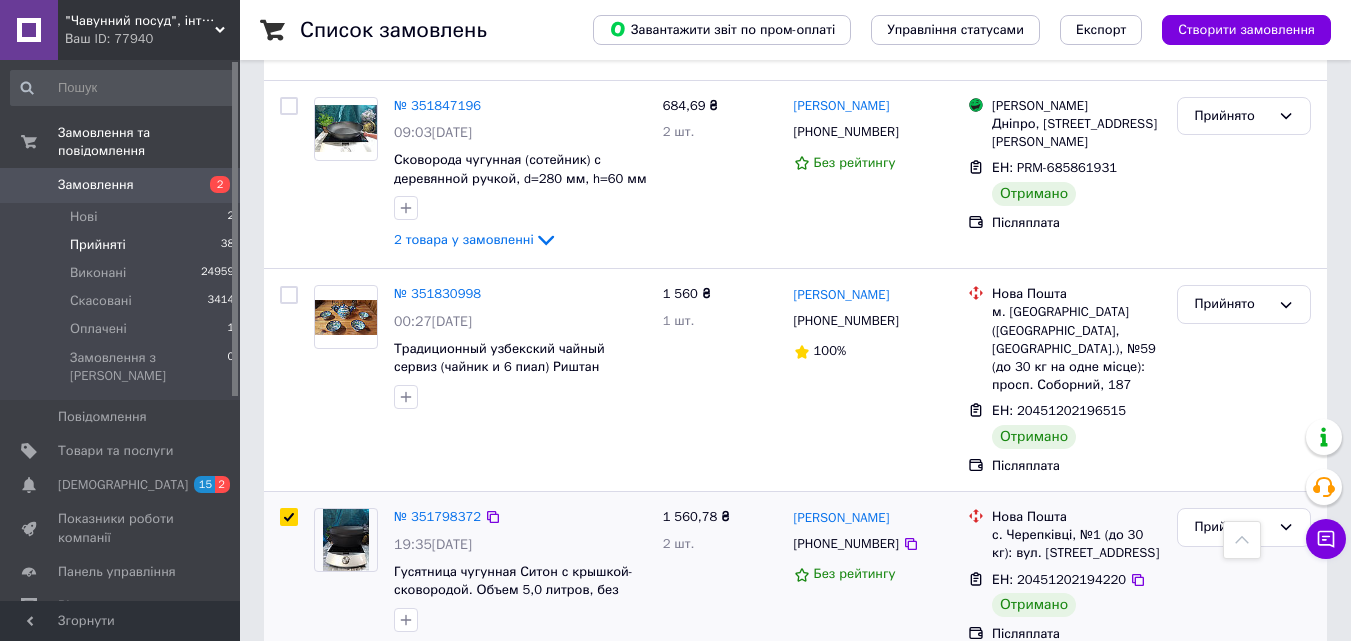 checkbox on "true" 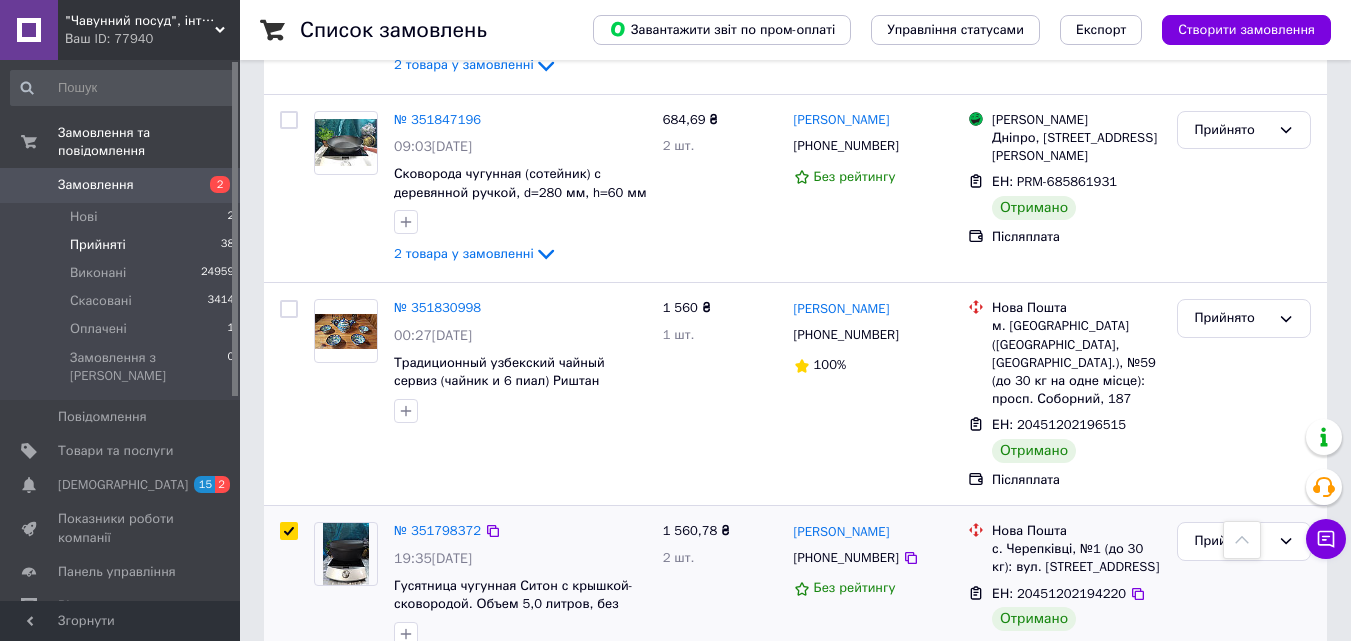 scroll, scrollTop: 6093, scrollLeft: 0, axis: vertical 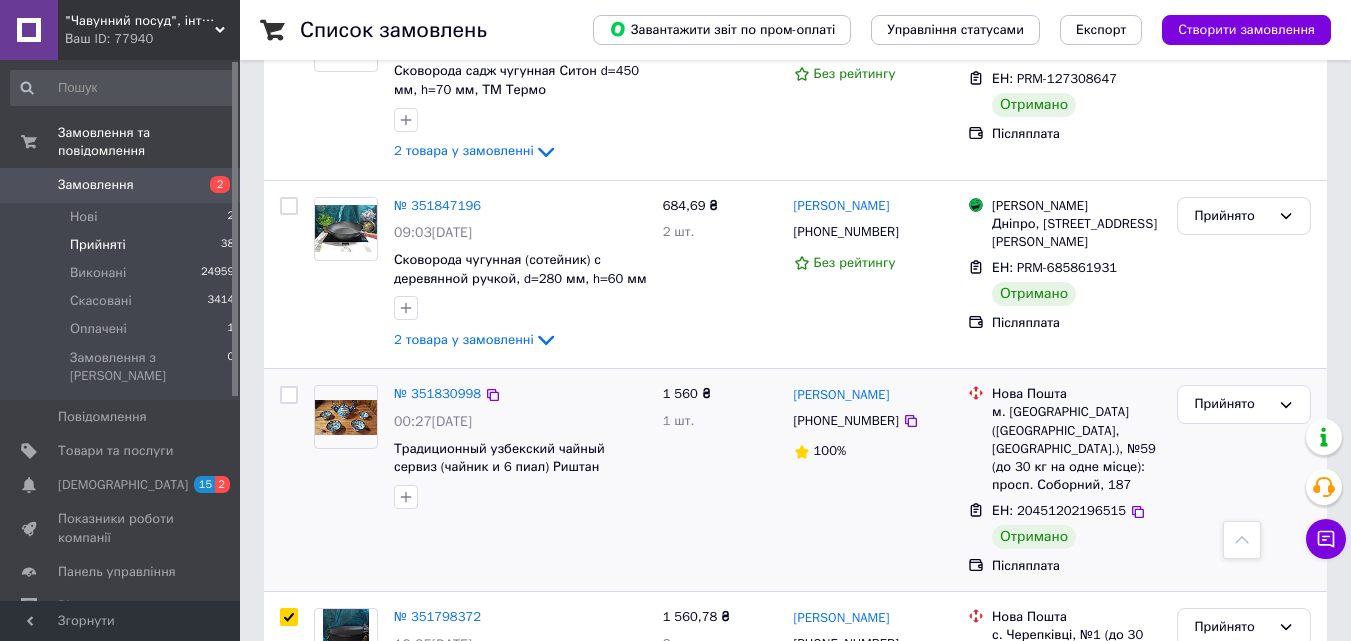 click at bounding box center (289, 395) 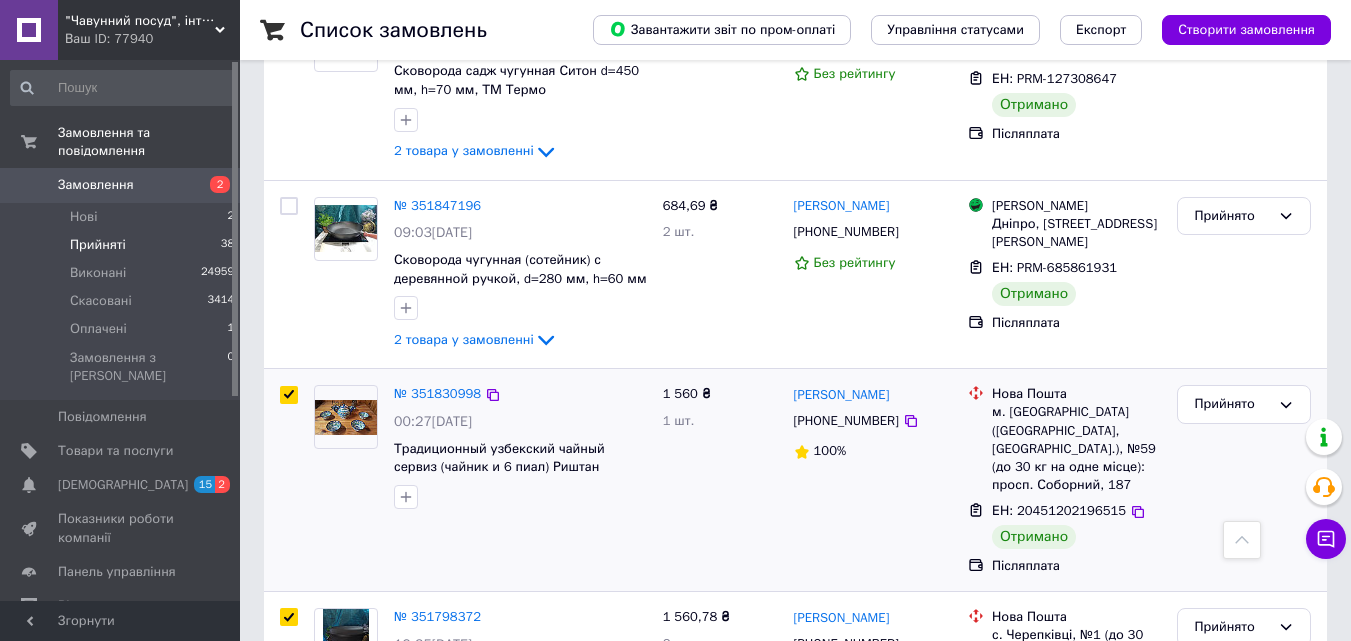 checkbox on "true" 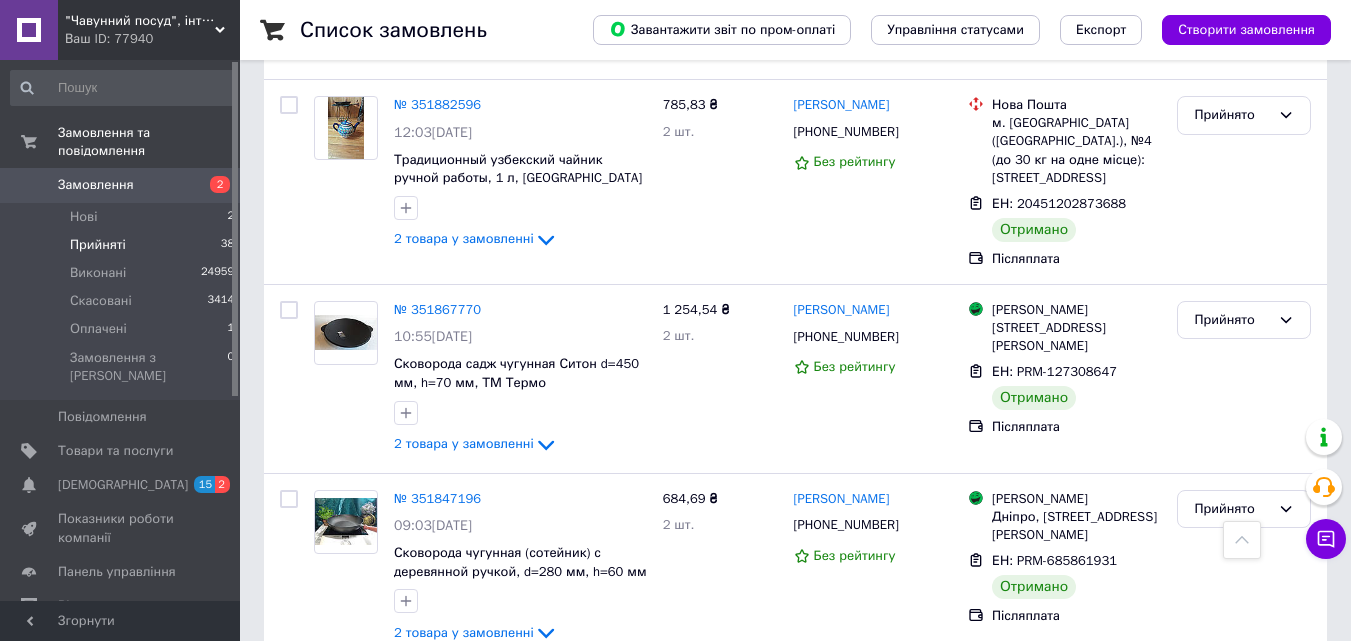 scroll, scrollTop: 5793, scrollLeft: 0, axis: vertical 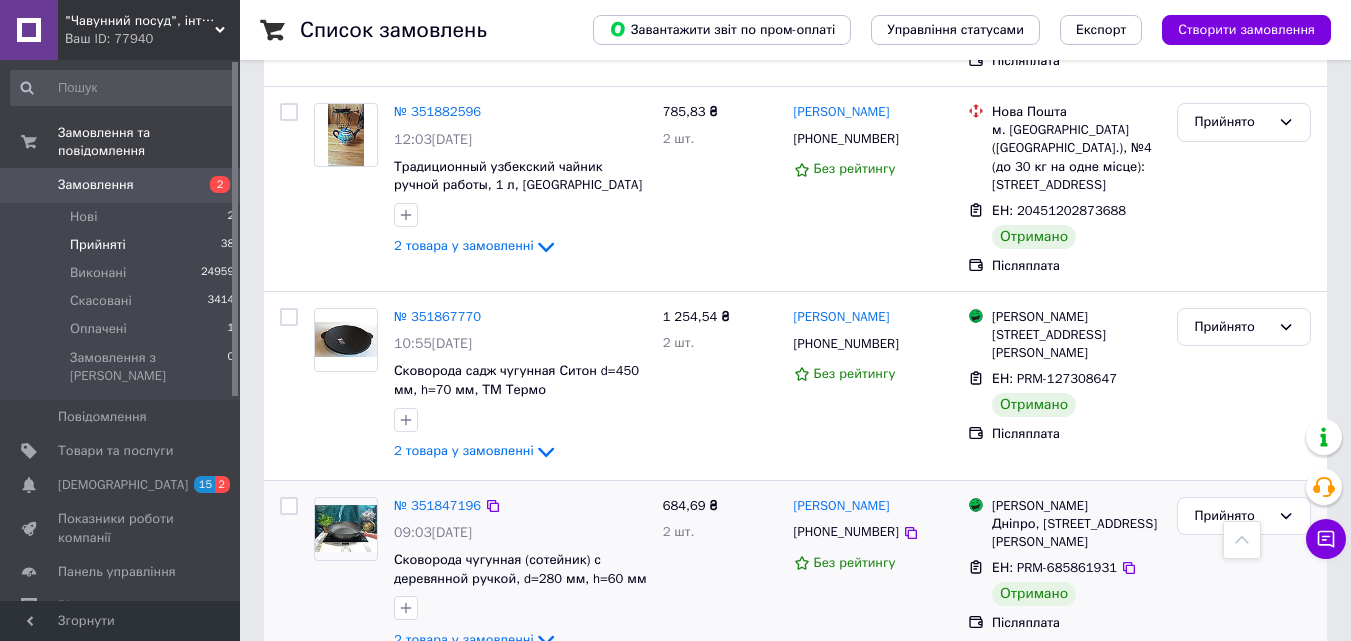 click at bounding box center [289, 506] 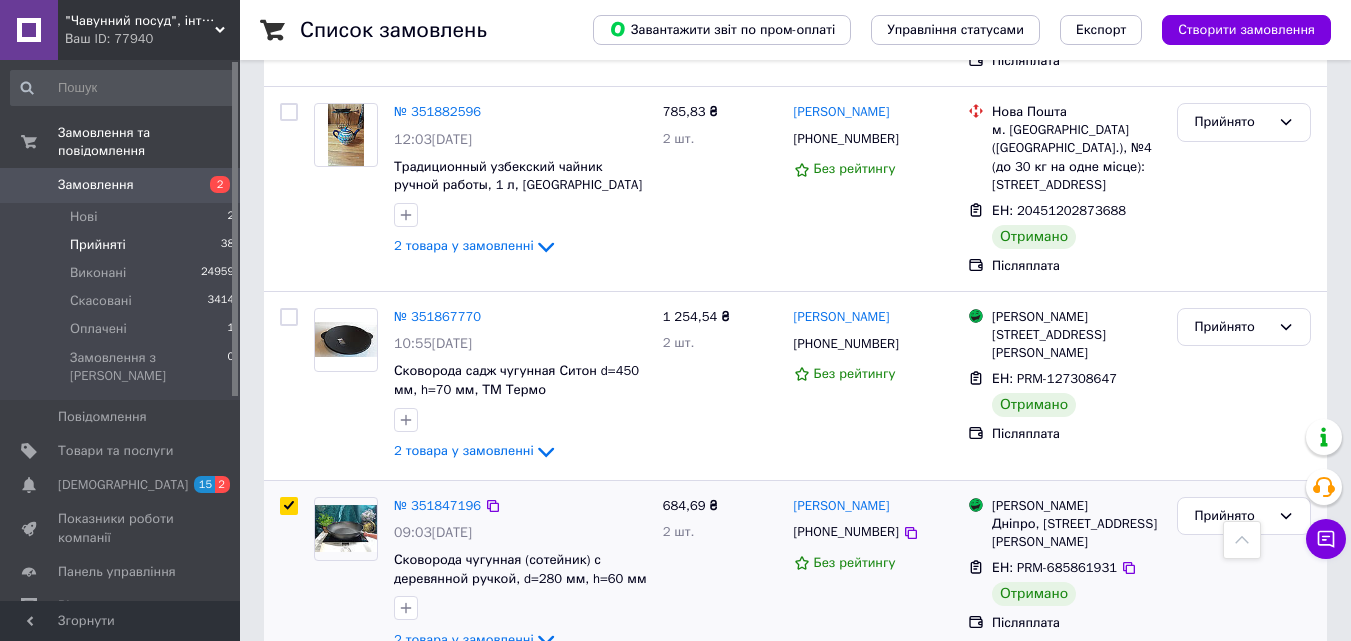 checkbox on "true" 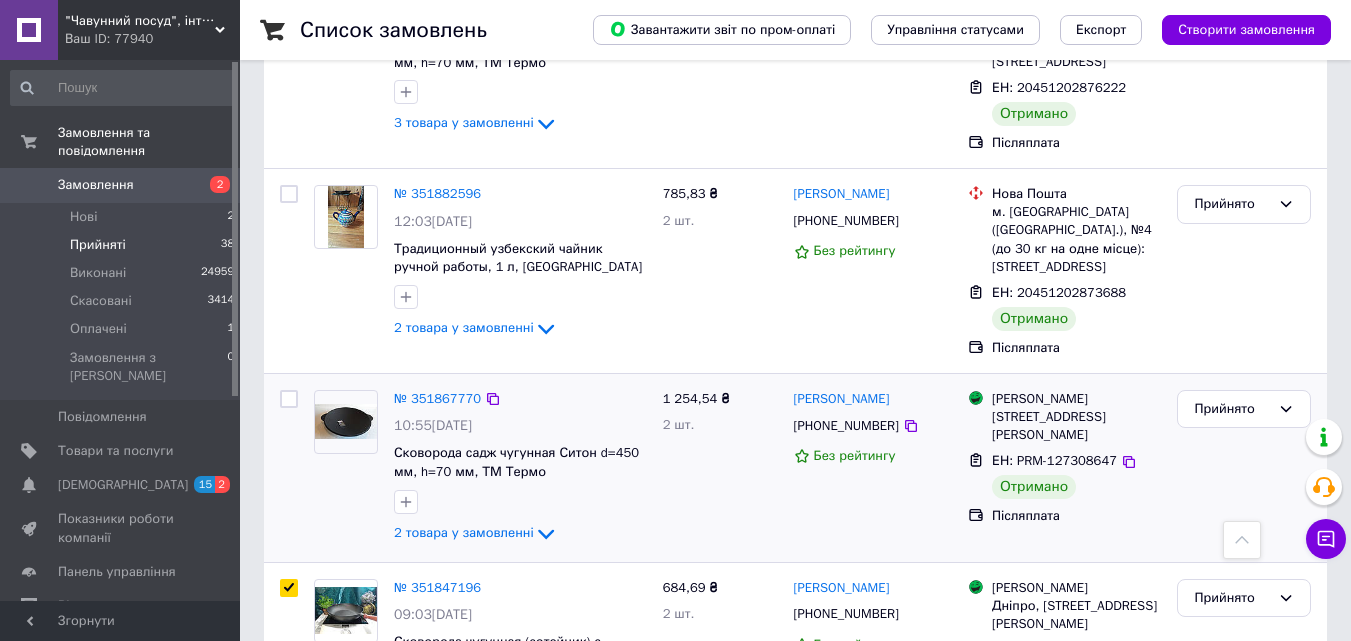 scroll, scrollTop: 5693, scrollLeft: 0, axis: vertical 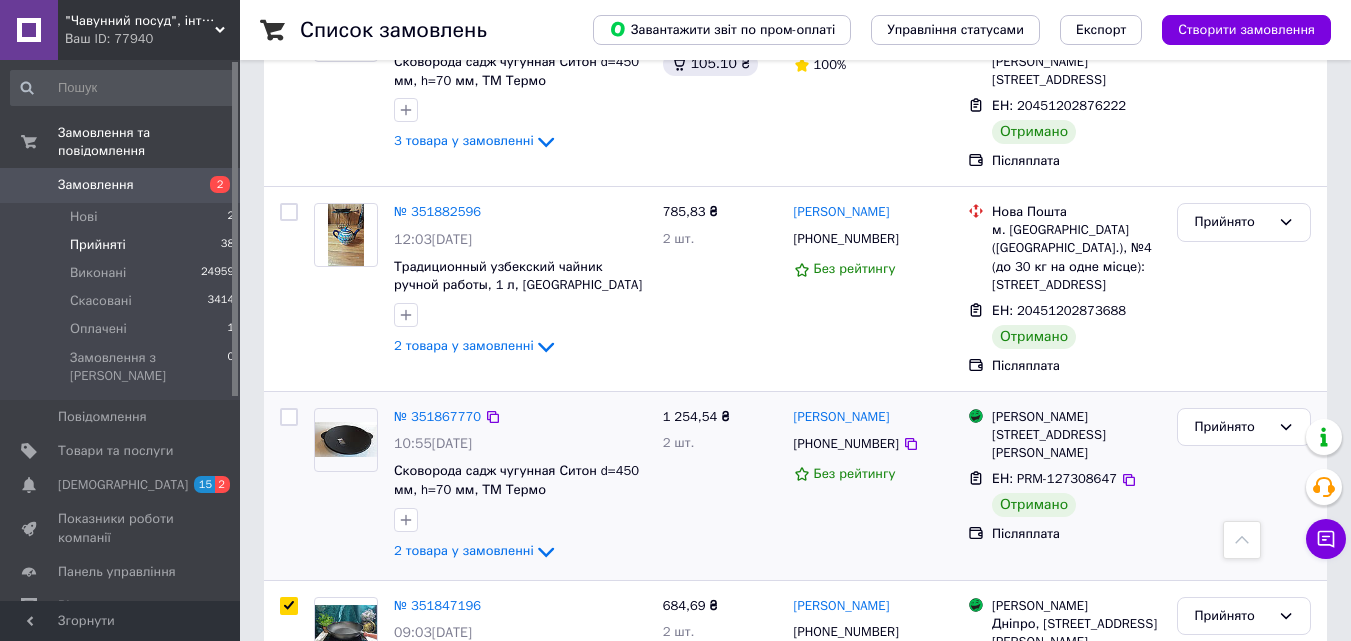 click at bounding box center (289, 417) 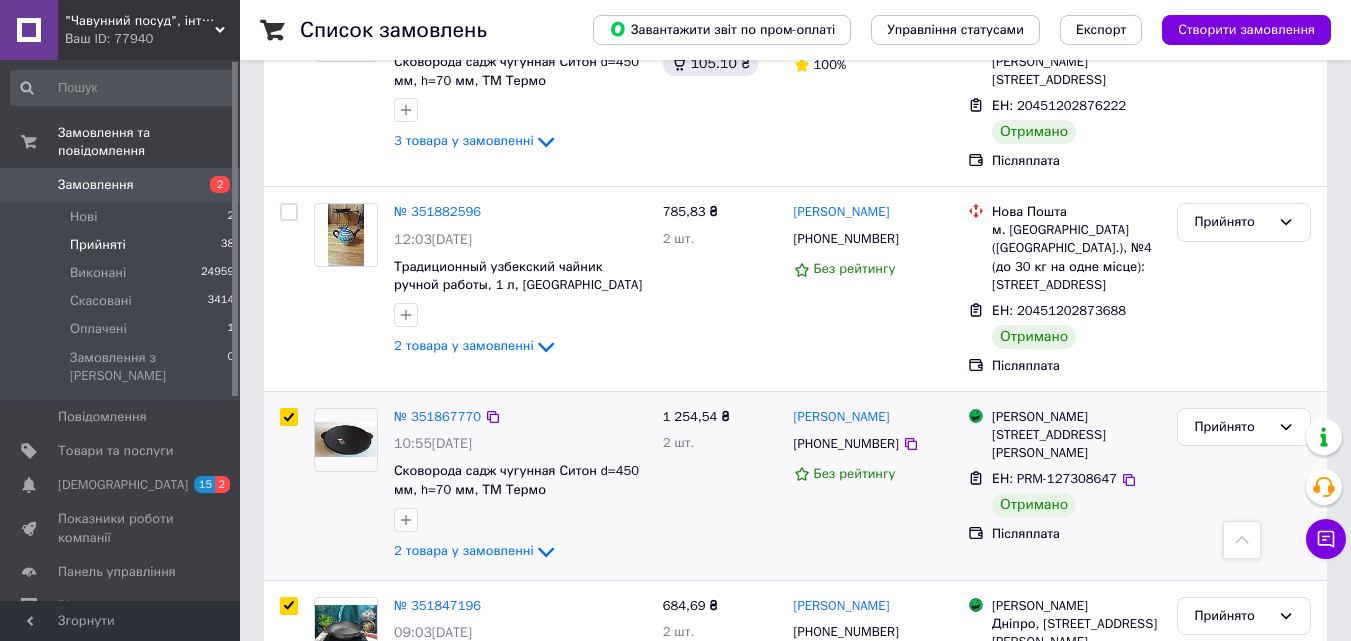 checkbox on "true" 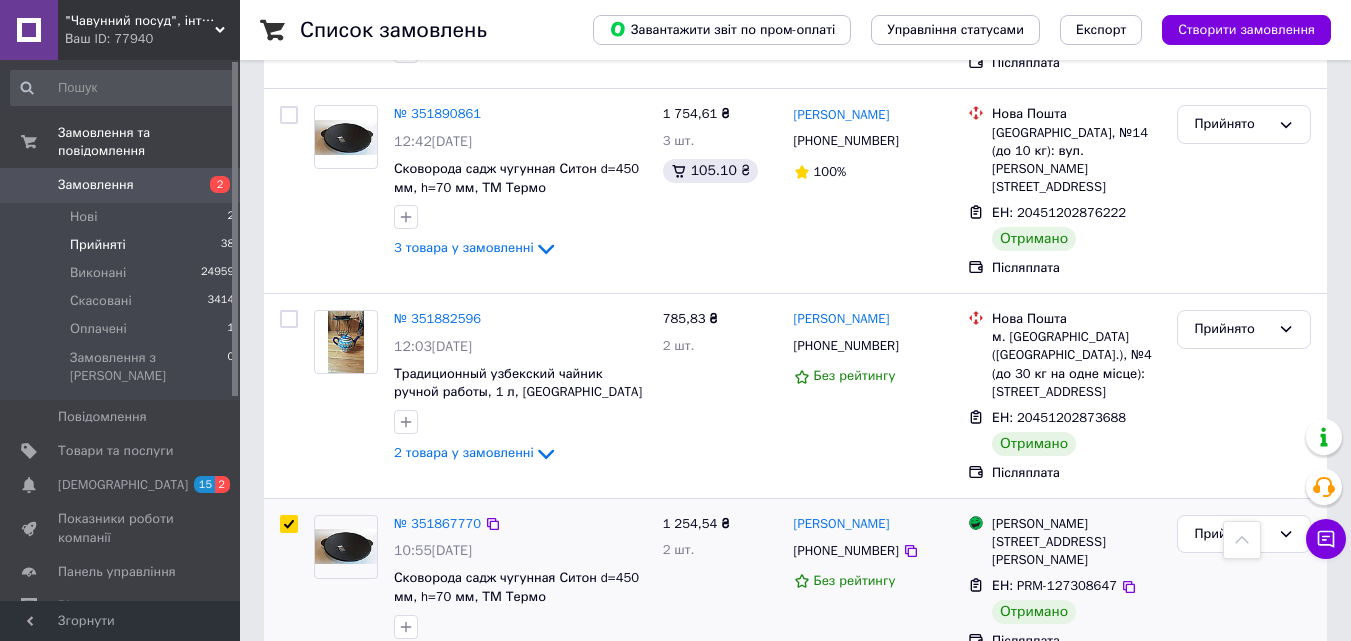 scroll, scrollTop: 5493, scrollLeft: 0, axis: vertical 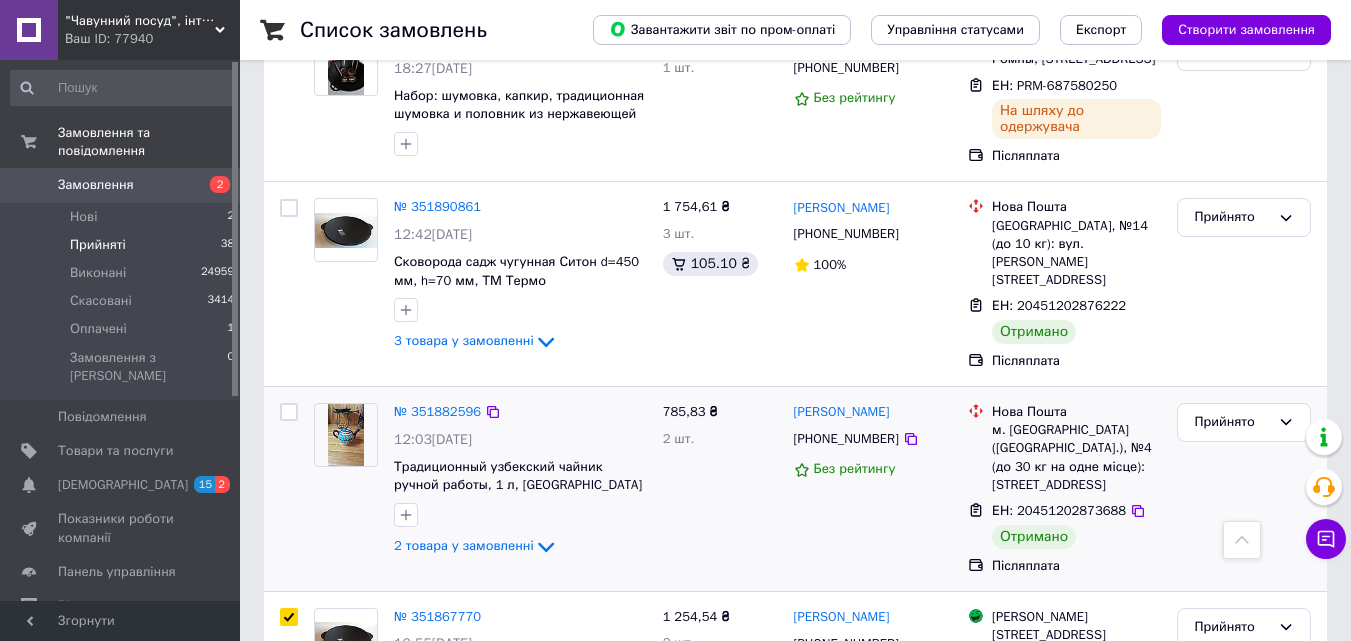 click at bounding box center (289, 412) 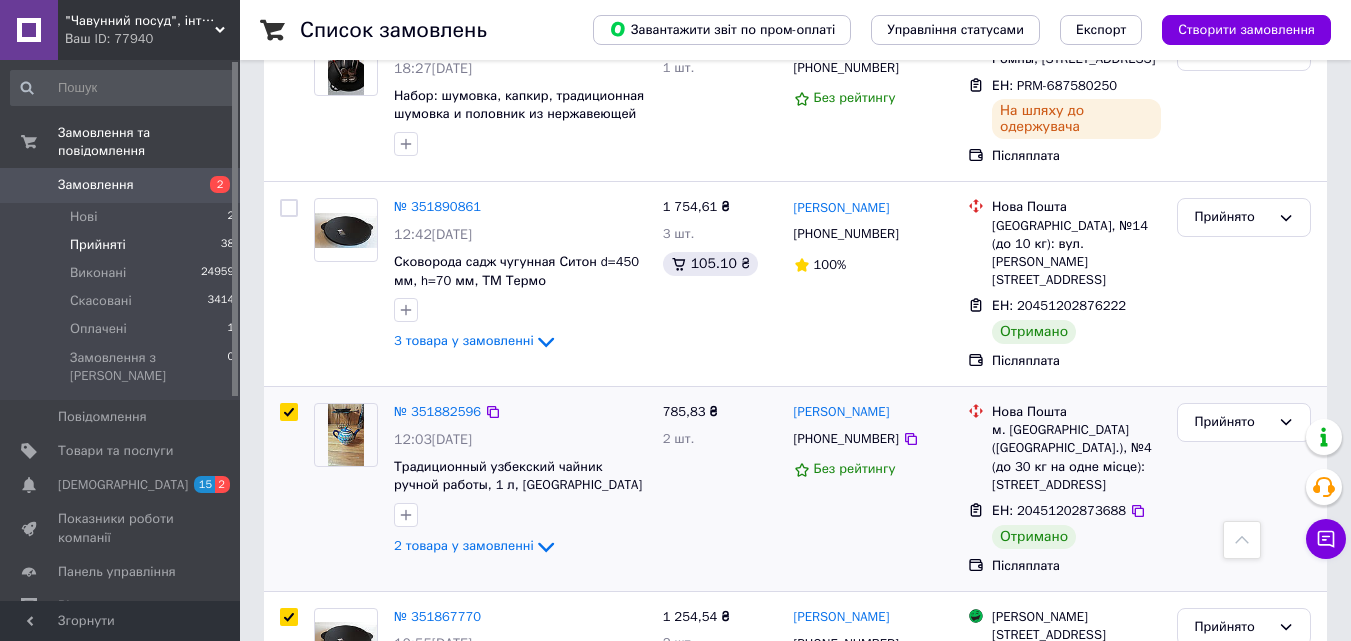 checkbox on "true" 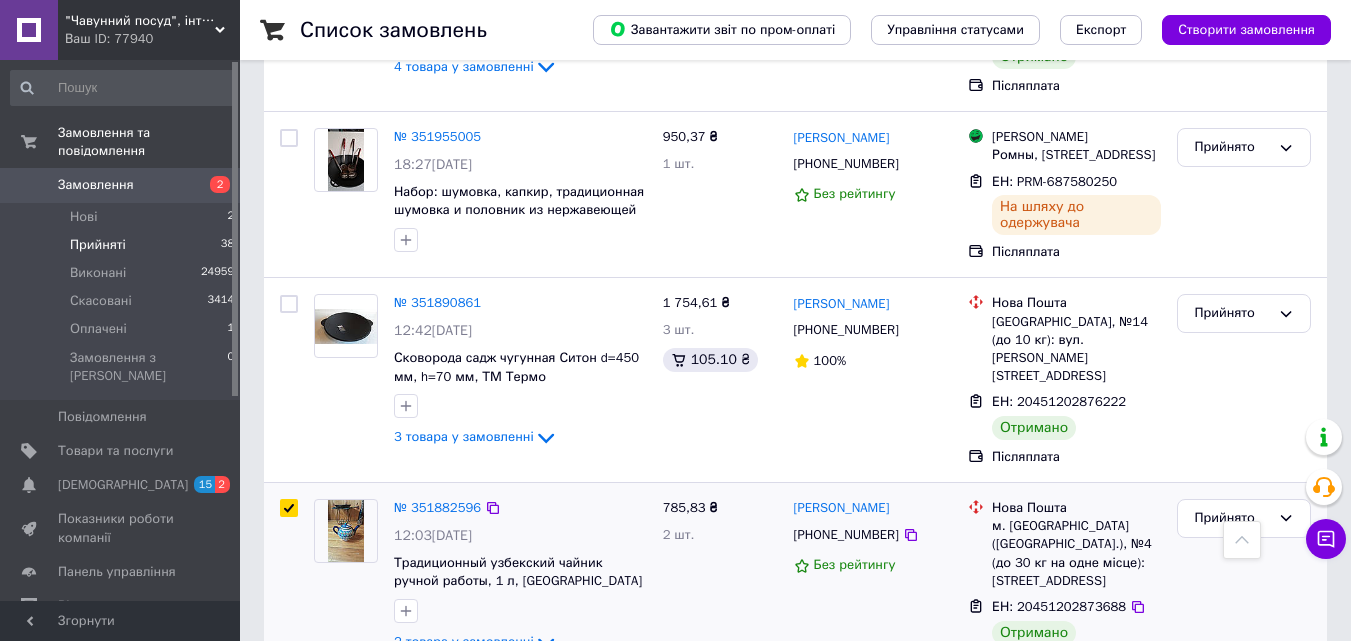 scroll, scrollTop: 5293, scrollLeft: 0, axis: vertical 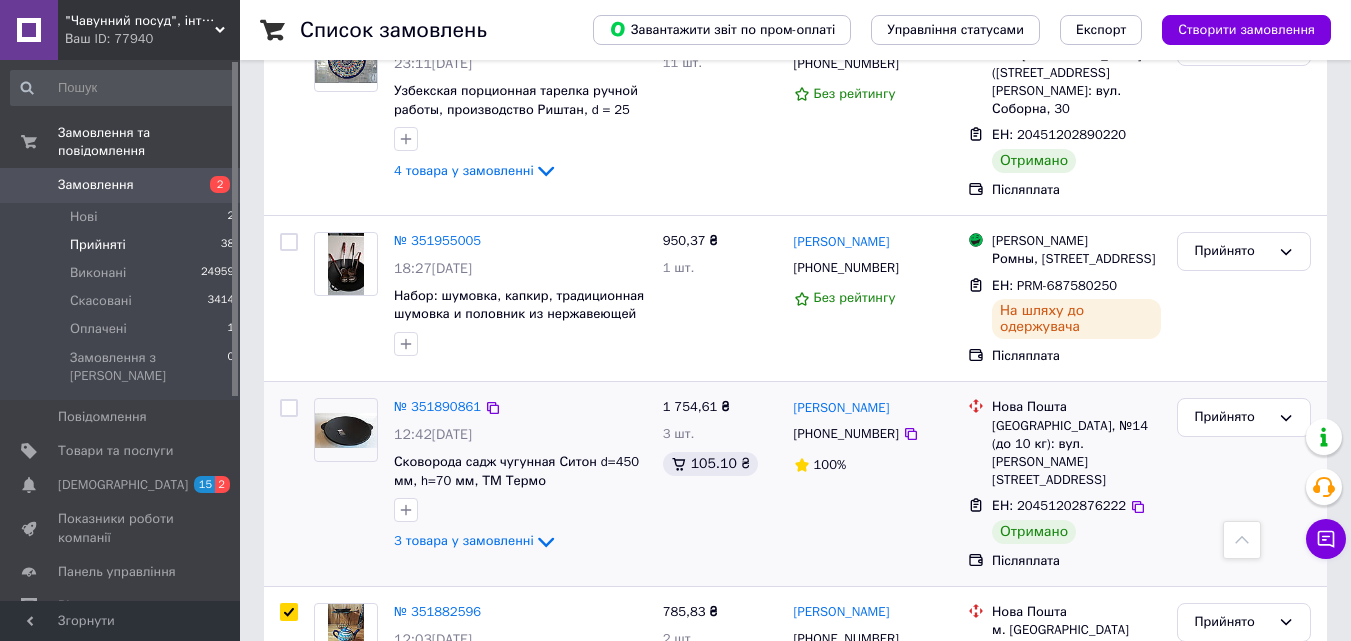 click at bounding box center (289, 408) 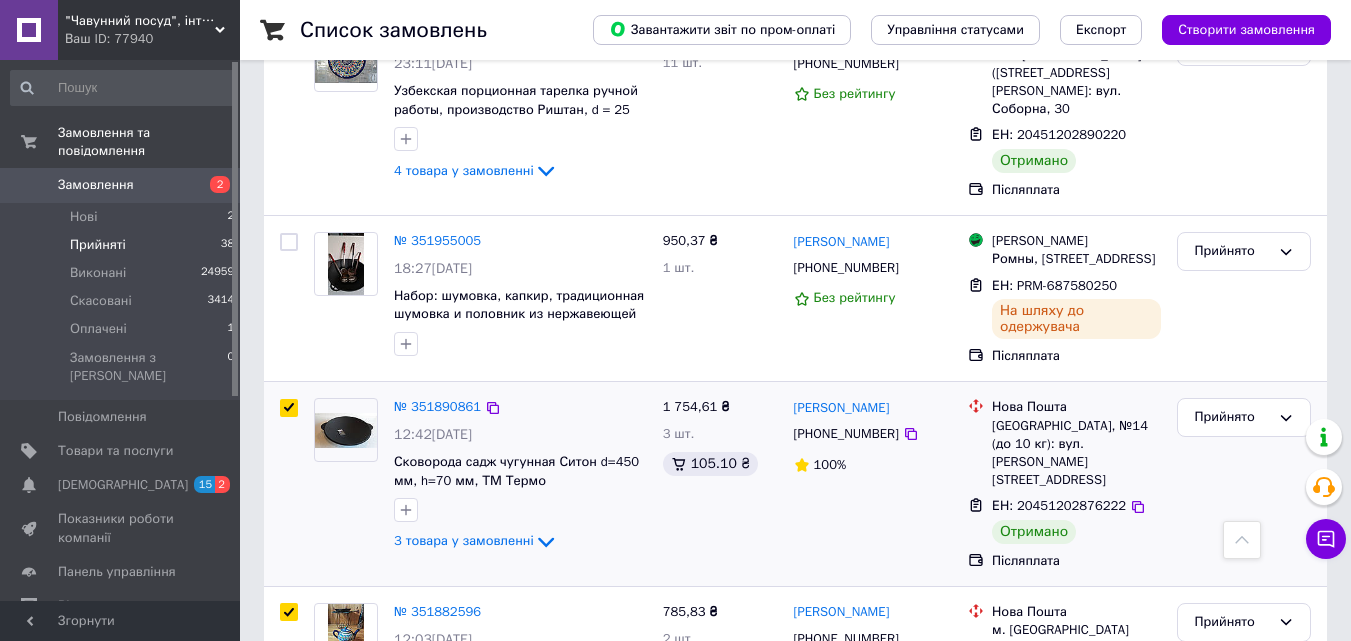 checkbox on "true" 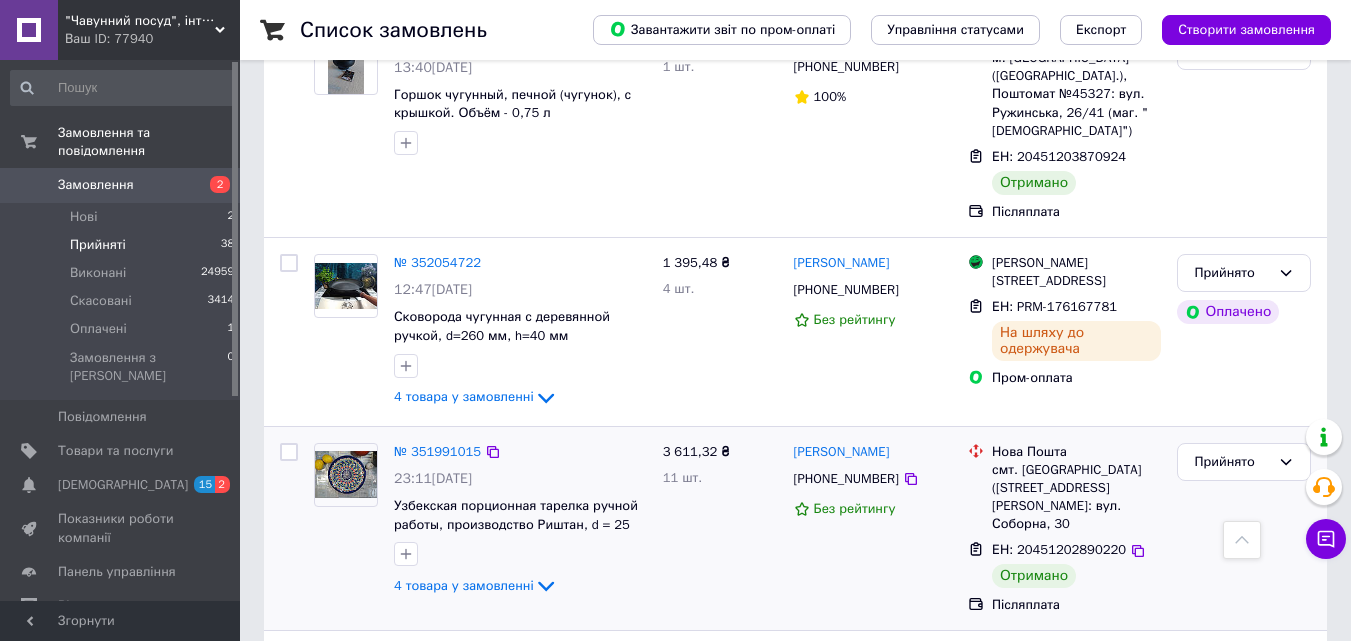 scroll, scrollTop: 4793, scrollLeft: 0, axis: vertical 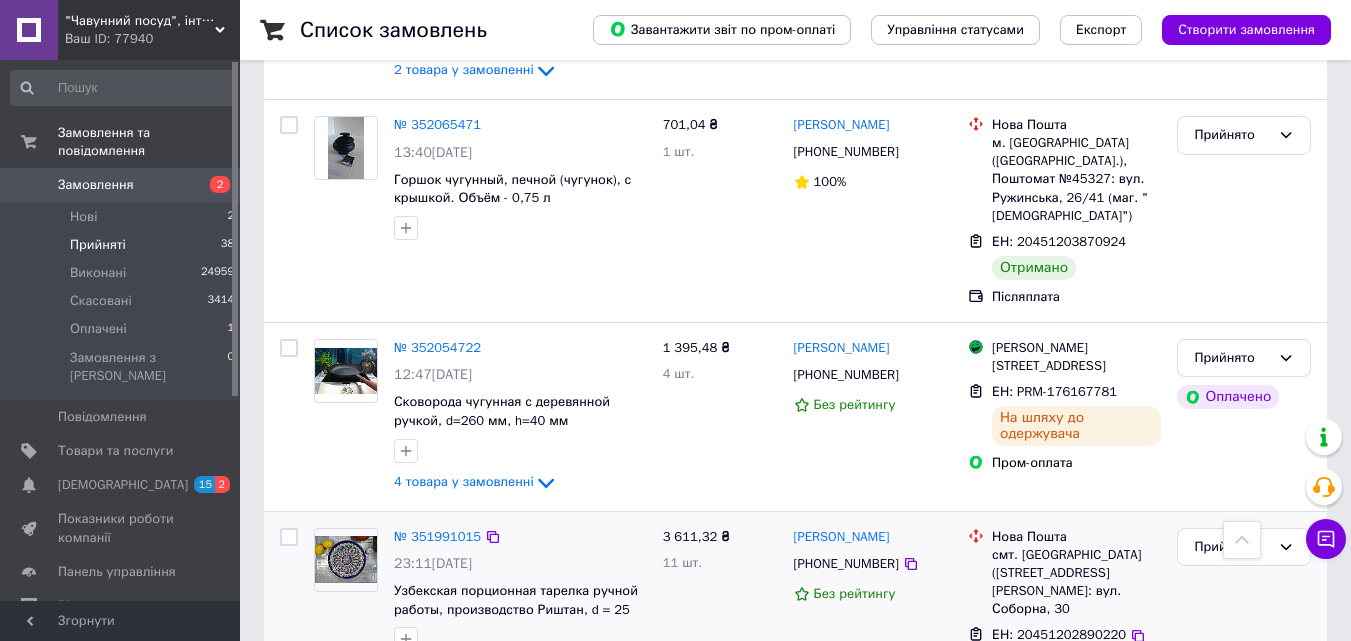 click at bounding box center [289, 537] 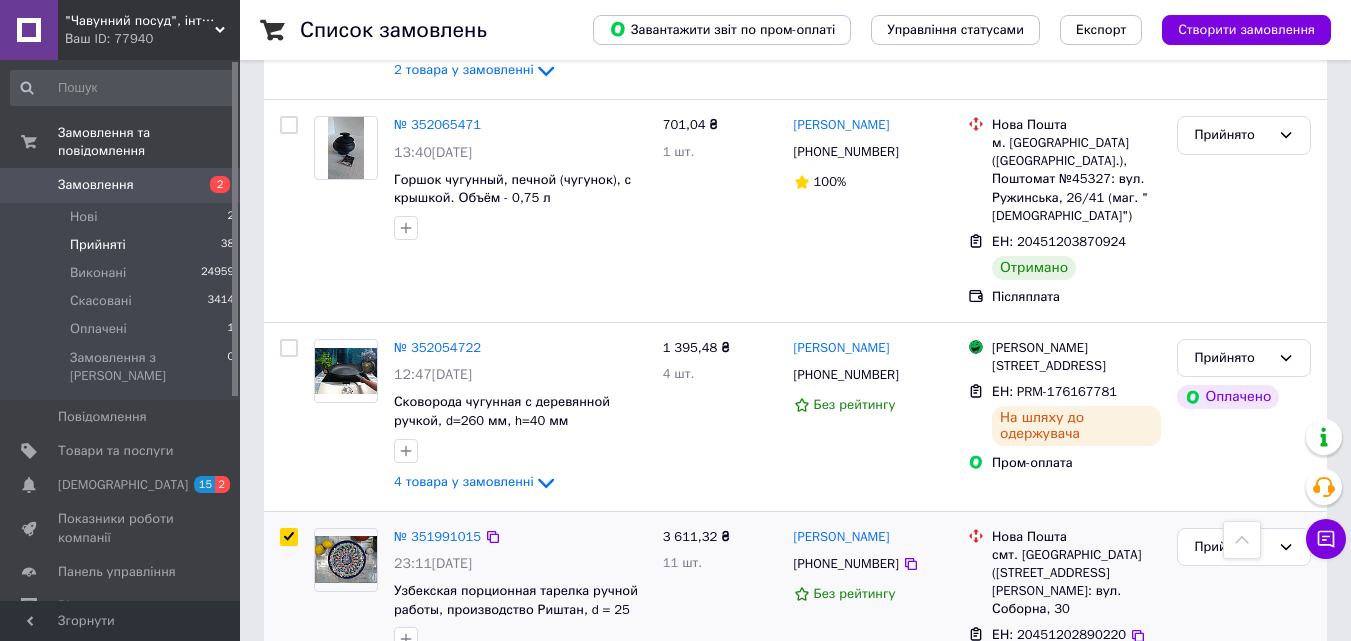 checkbox on "true" 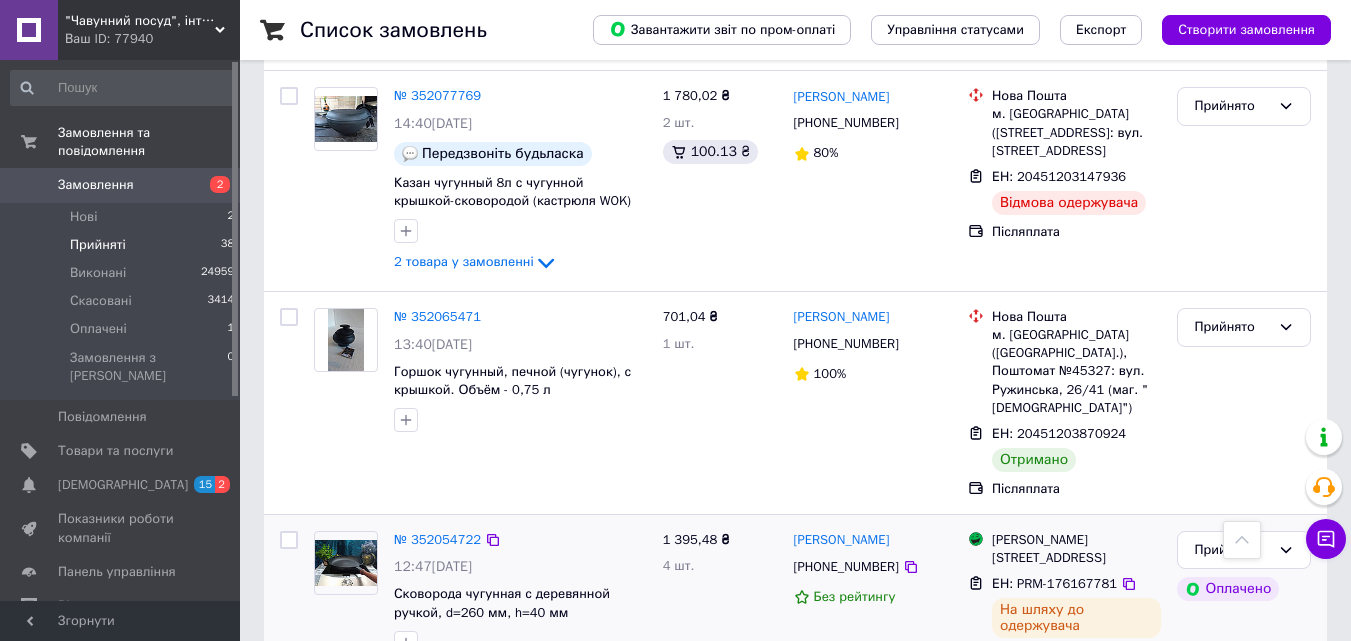scroll, scrollTop: 4493, scrollLeft: 0, axis: vertical 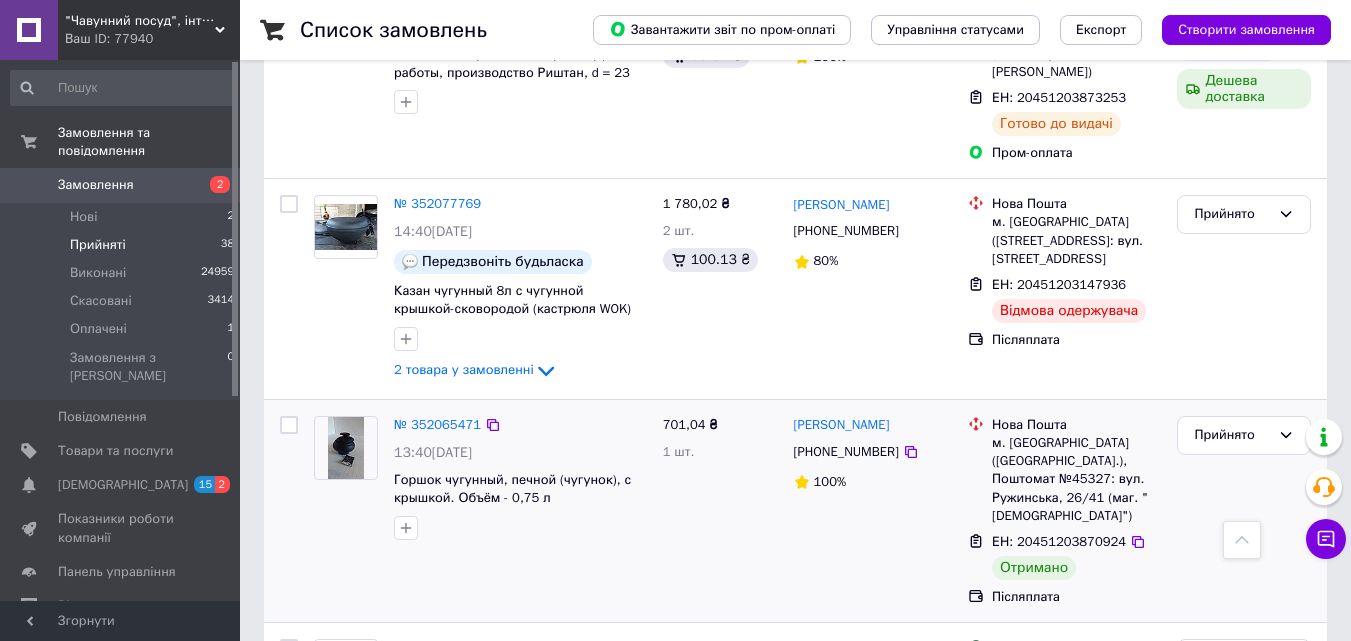 click at bounding box center [289, 425] 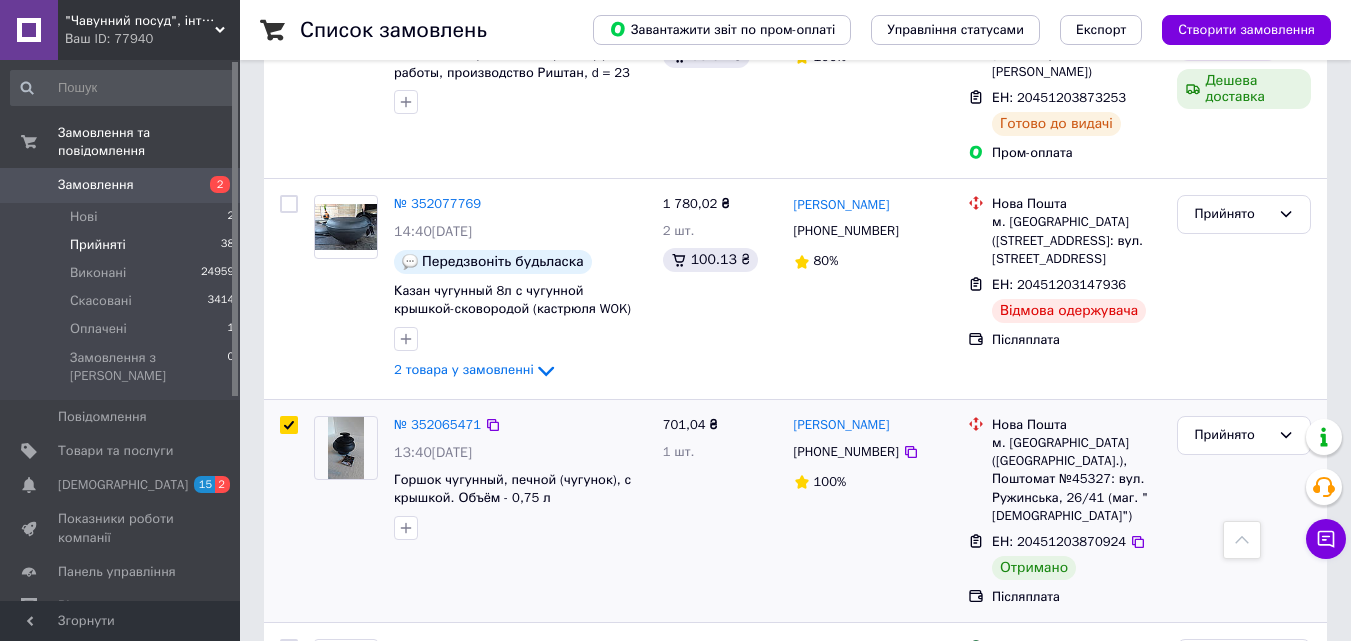 checkbox on "true" 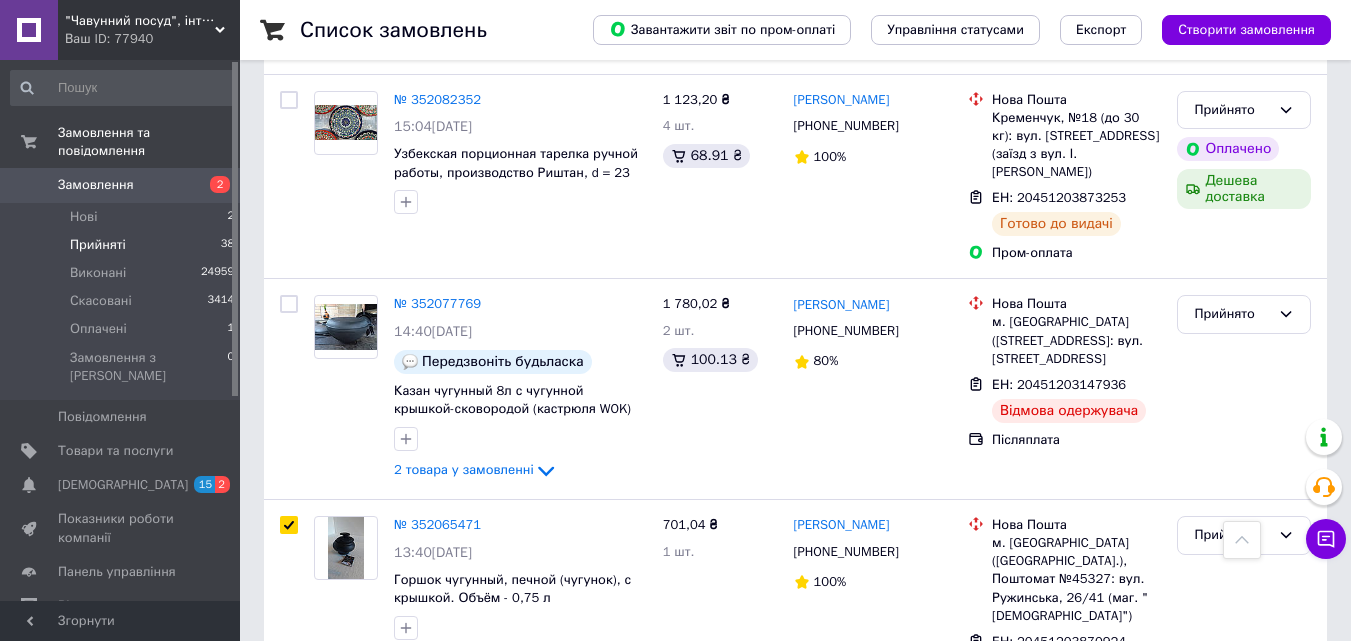 scroll, scrollTop: 4293, scrollLeft: 0, axis: vertical 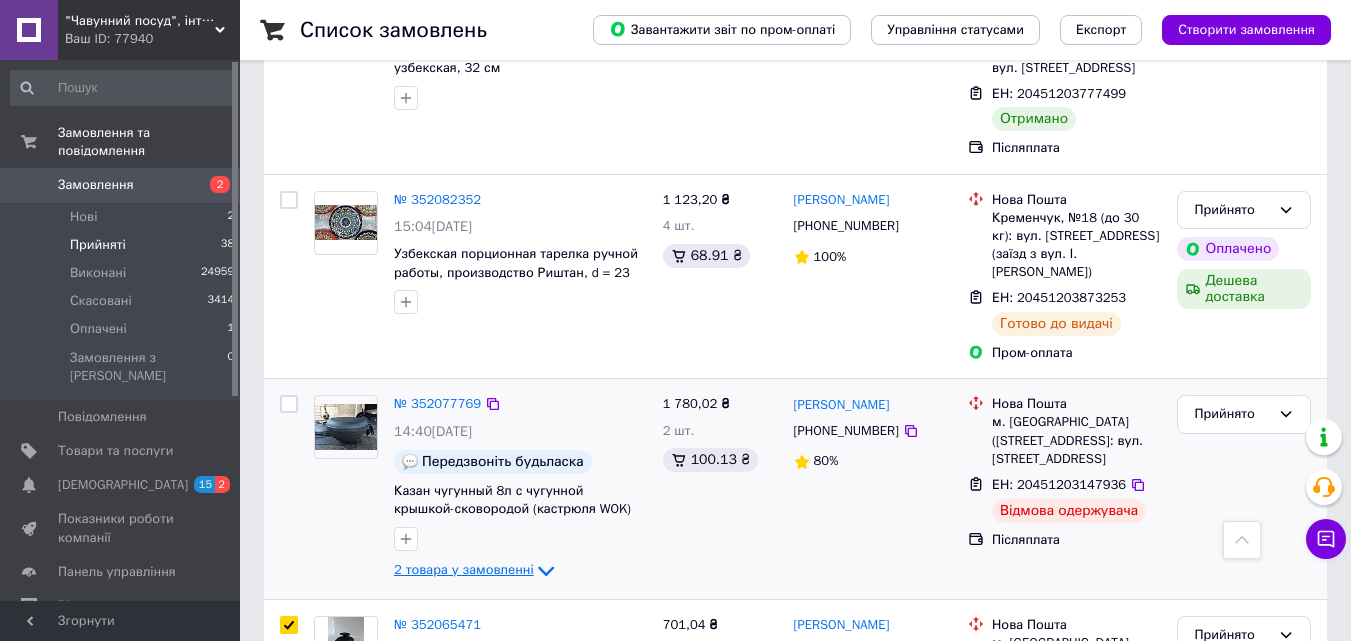 click on "2 товара у замовленні" at bounding box center [464, 570] 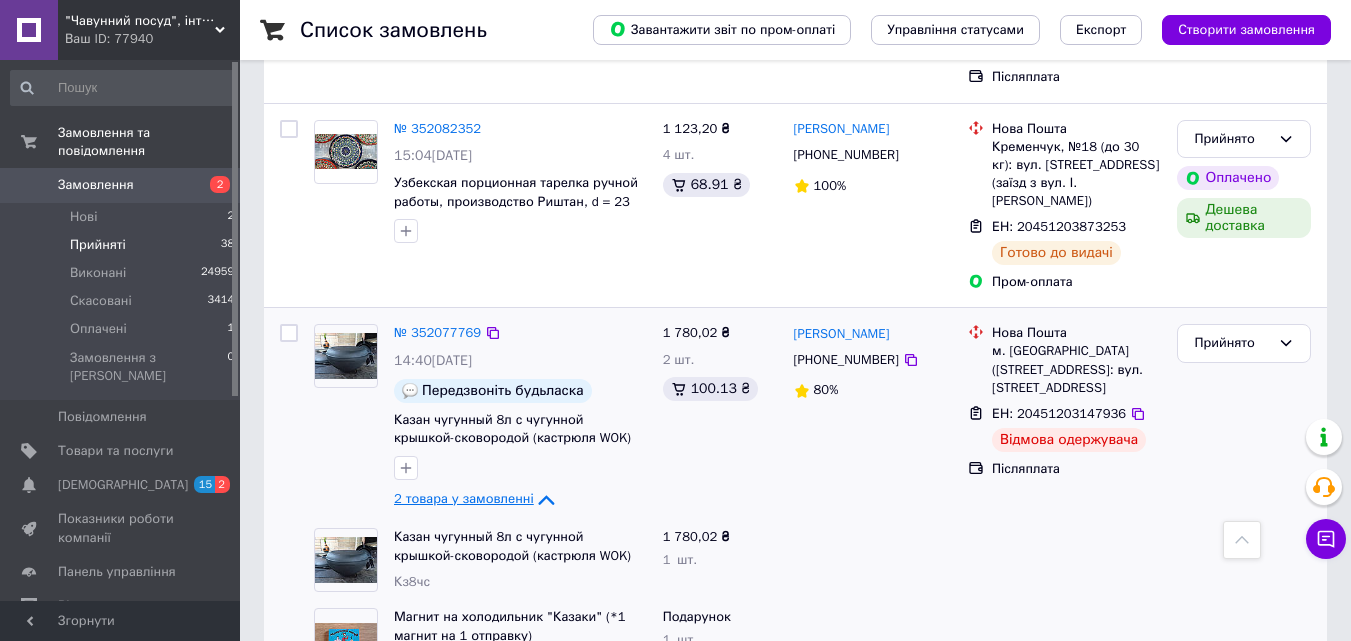 scroll, scrollTop: 4393, scrollLeft: 0, axis: vertical 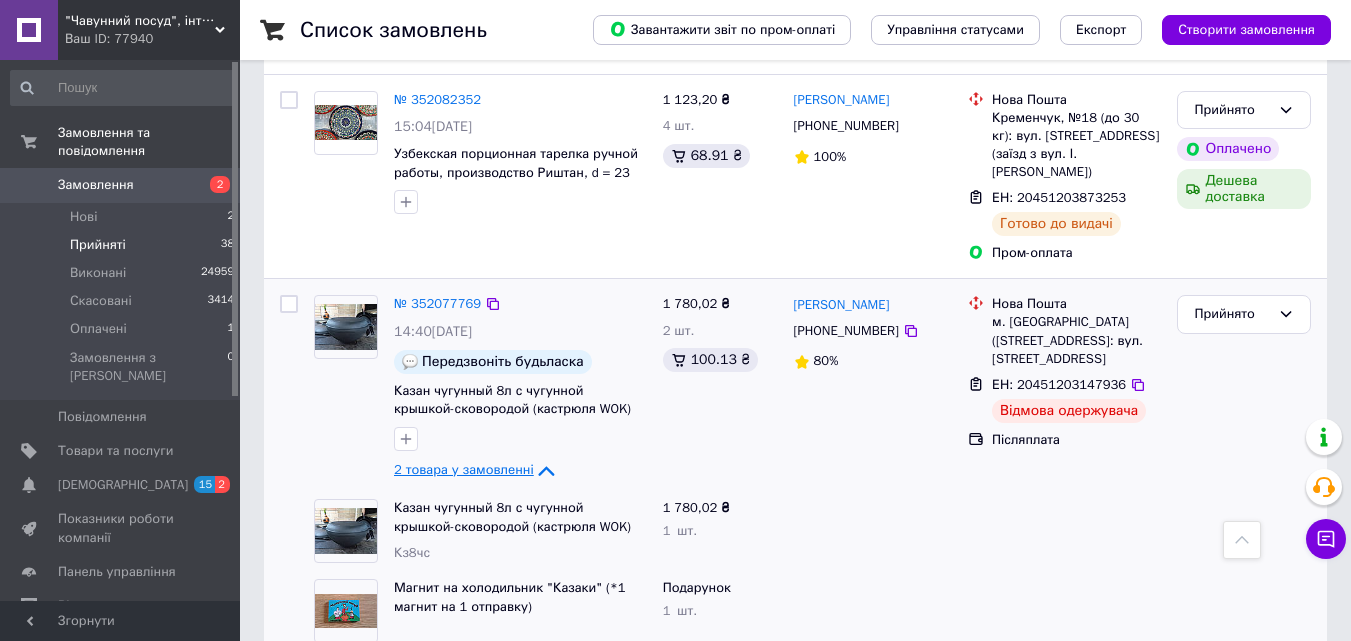 click on "2 товара у замовленні" at bounding box center (464, 470) 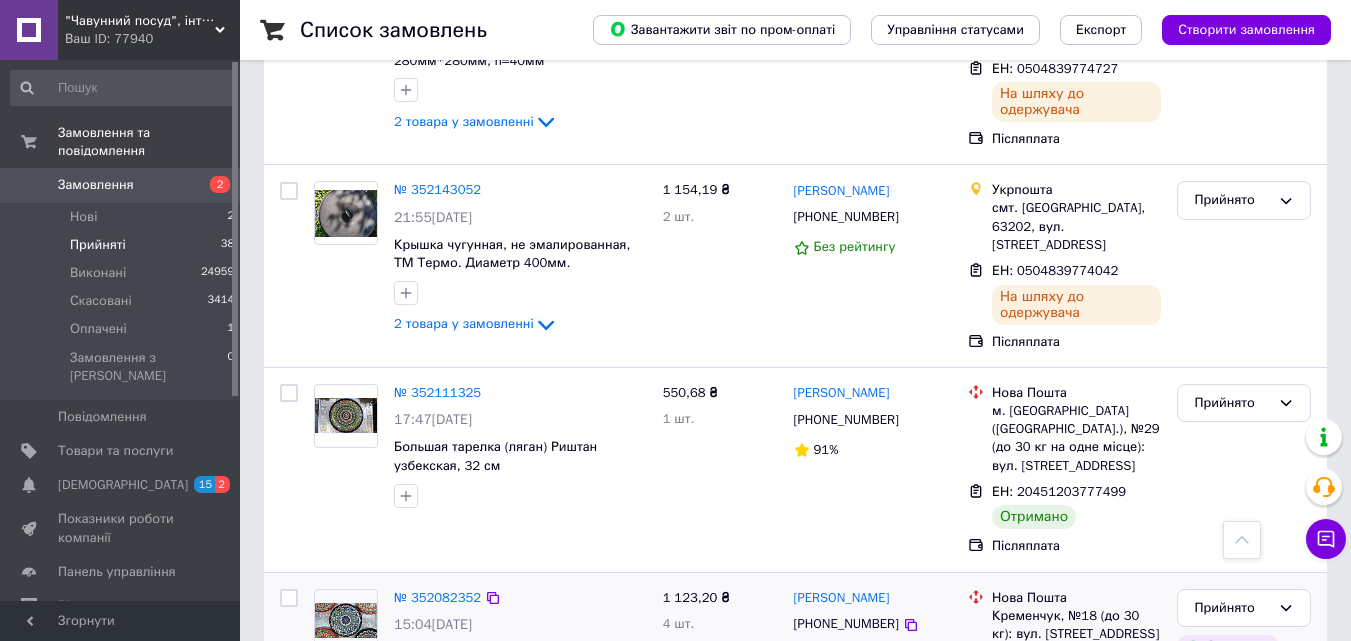 scroll, scrollTop: 3893, scrollLeft: 0, axis: vertical 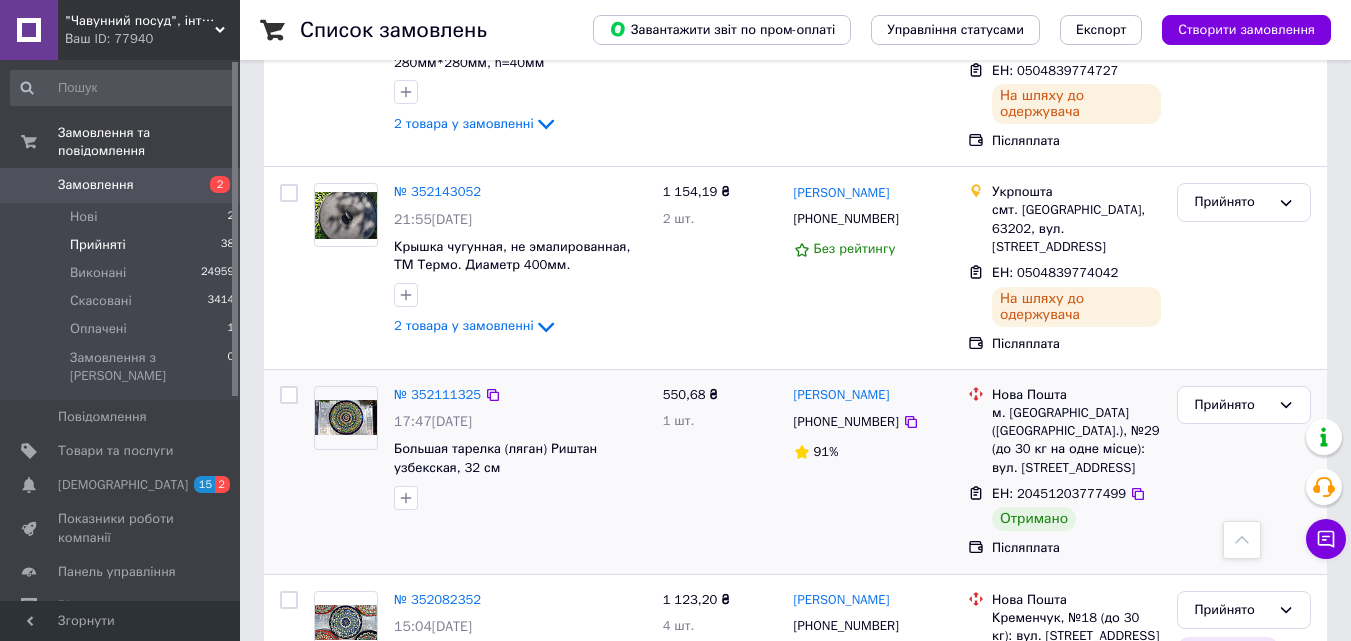 click at bounding box center [289, 395] 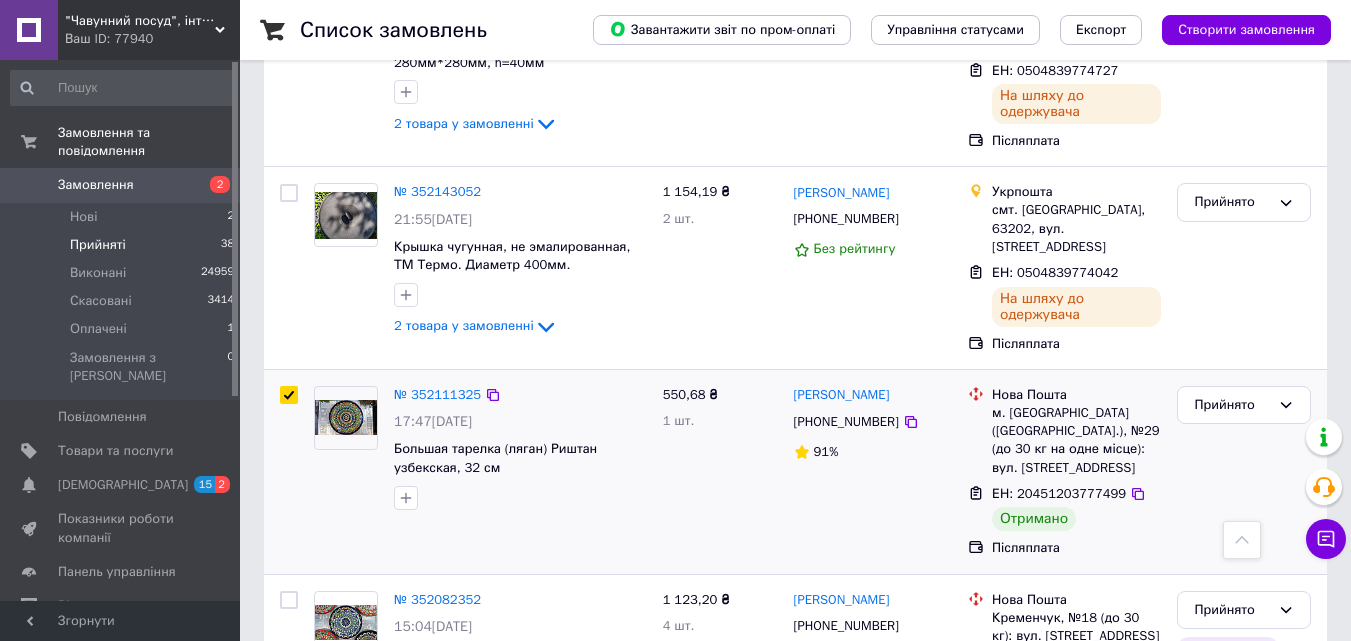 checkbox on "true" 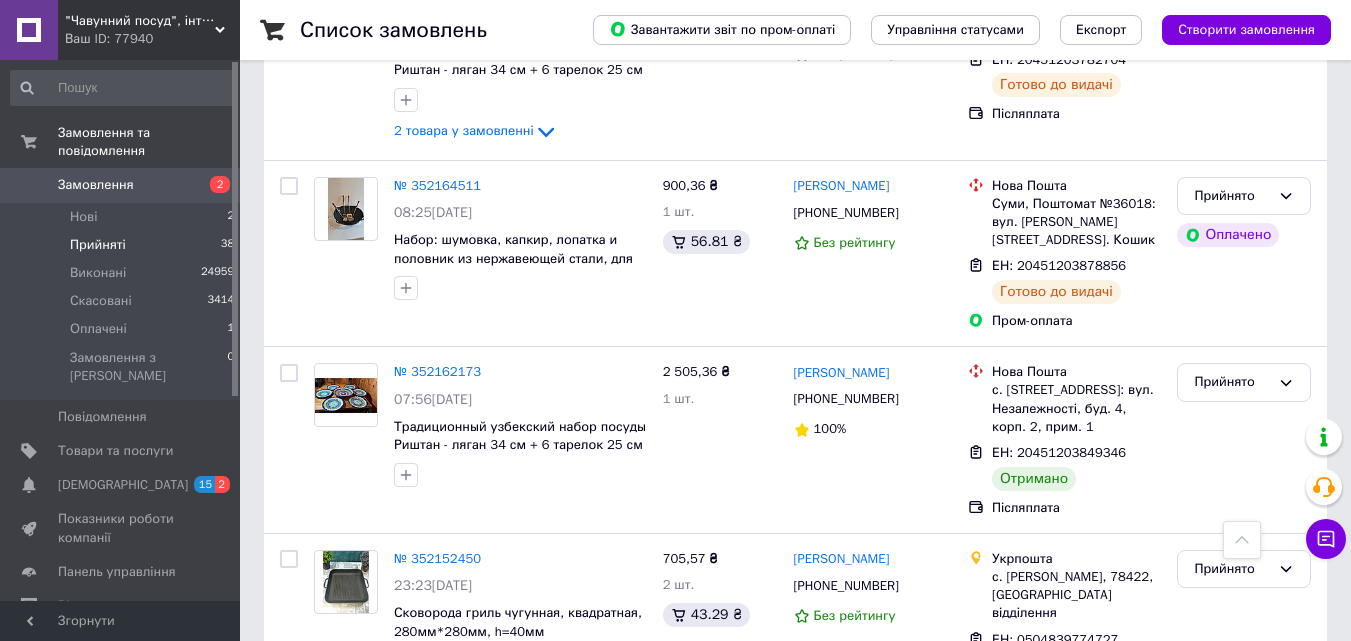 scroll, scrollTop: 3293, scrollLeft: 0, axis: vertical 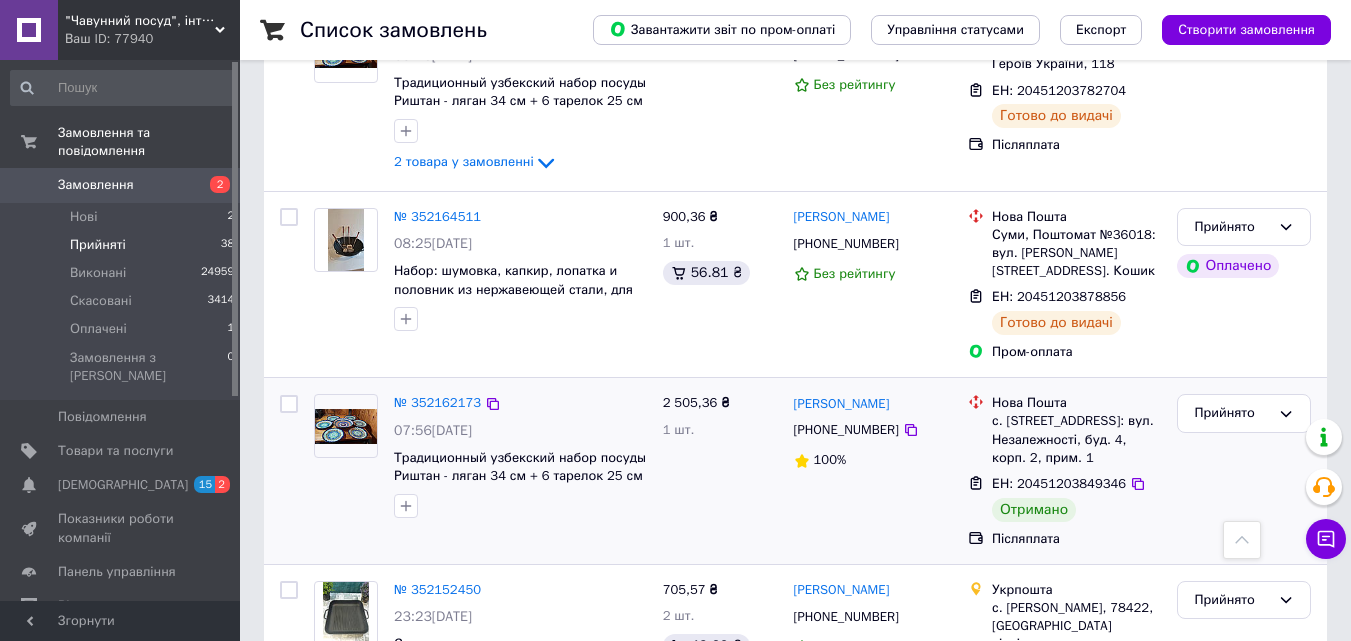 click at bounding box center [289, 404] 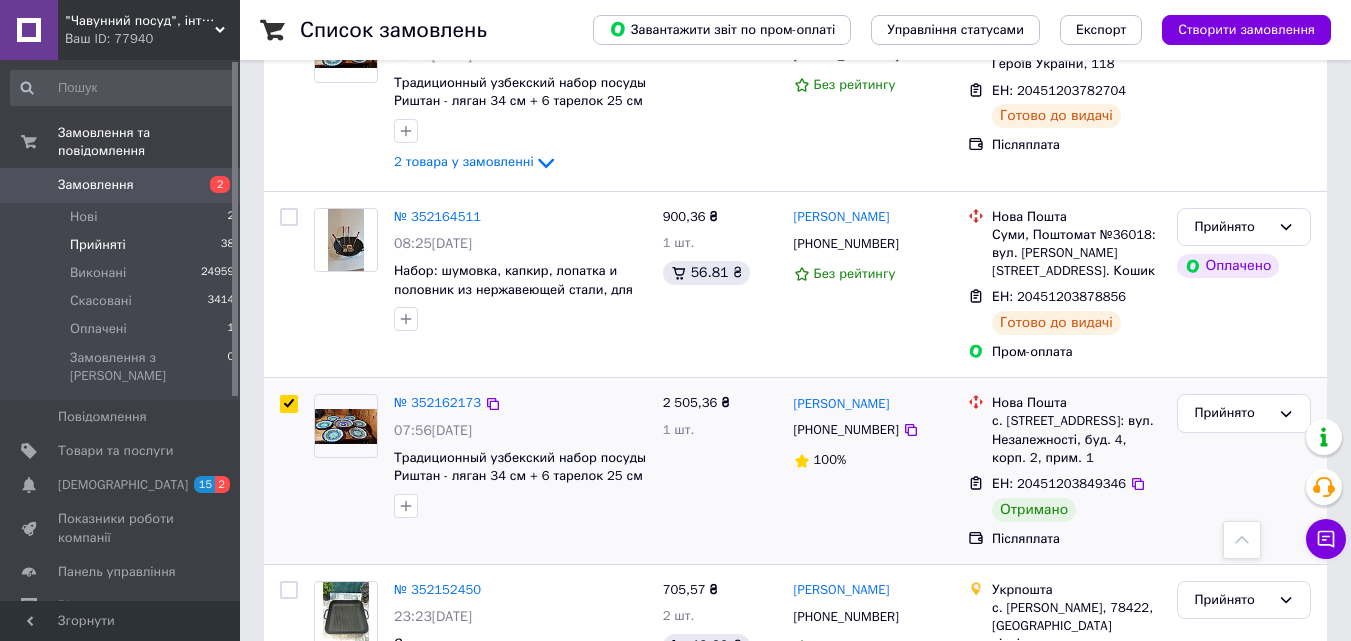 checkbox on "true" 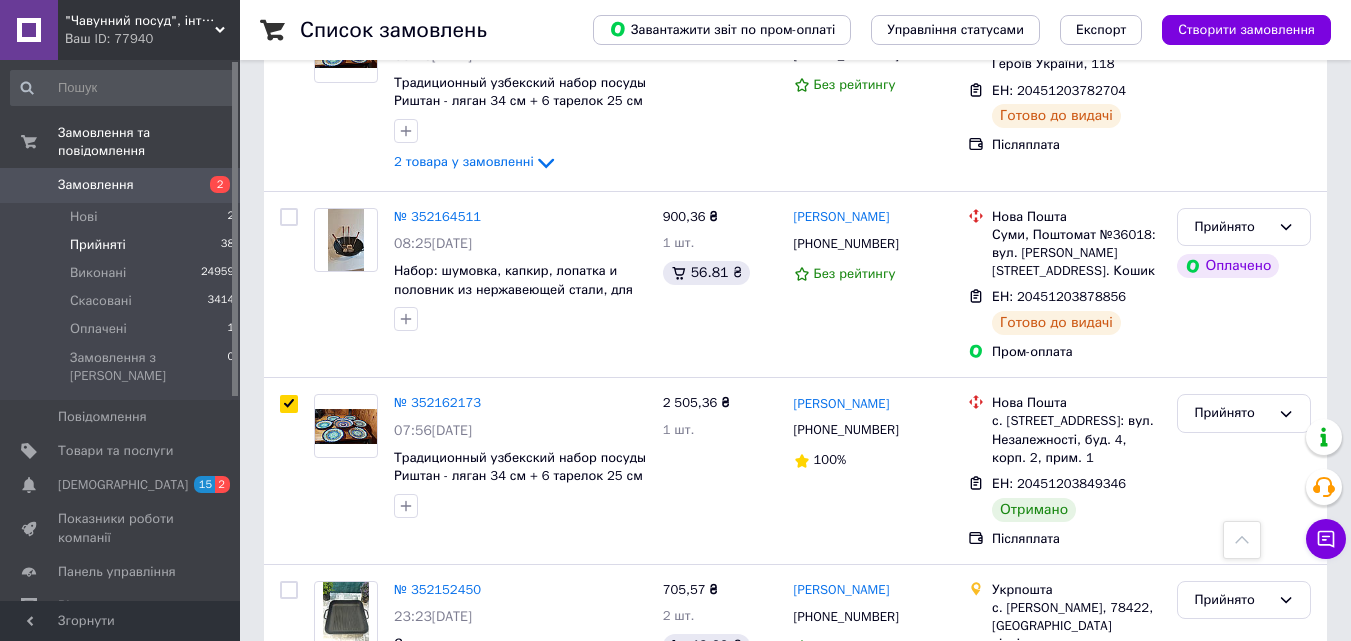checkbox on "true" 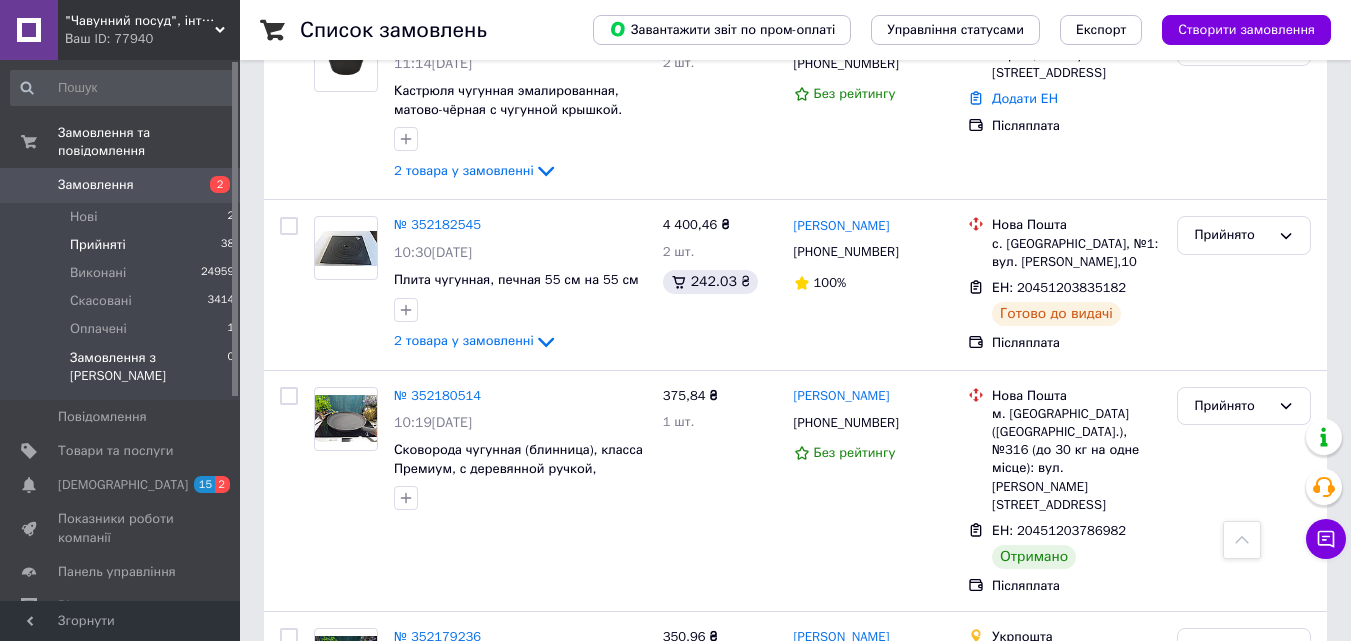scroll, scrollTop: 2493, scrollLeft: 0, axis: vertical 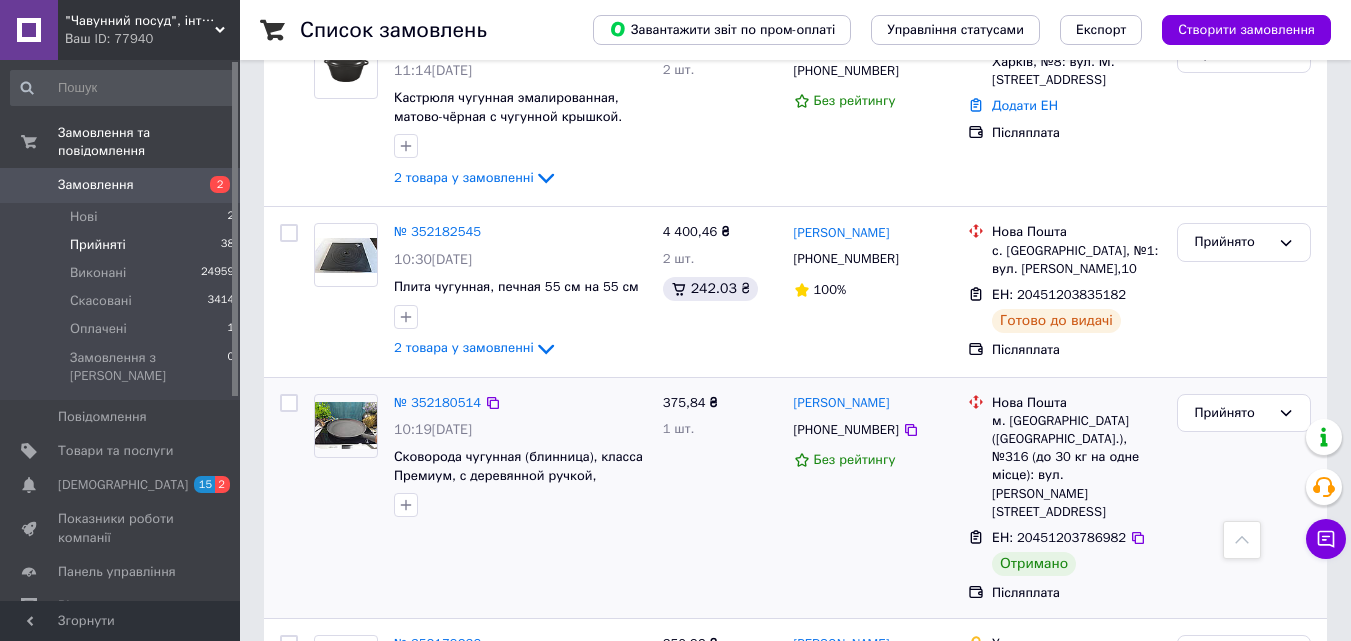 click at bounding box center (289, 403) 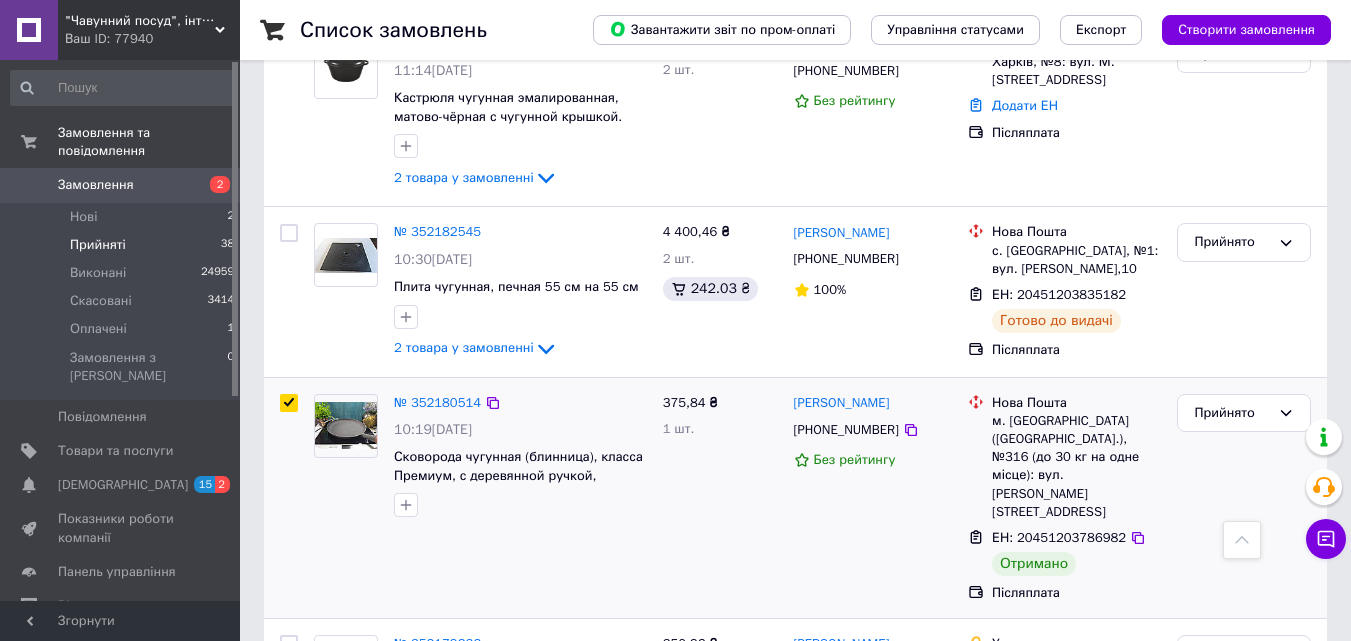 checkbox on "true" 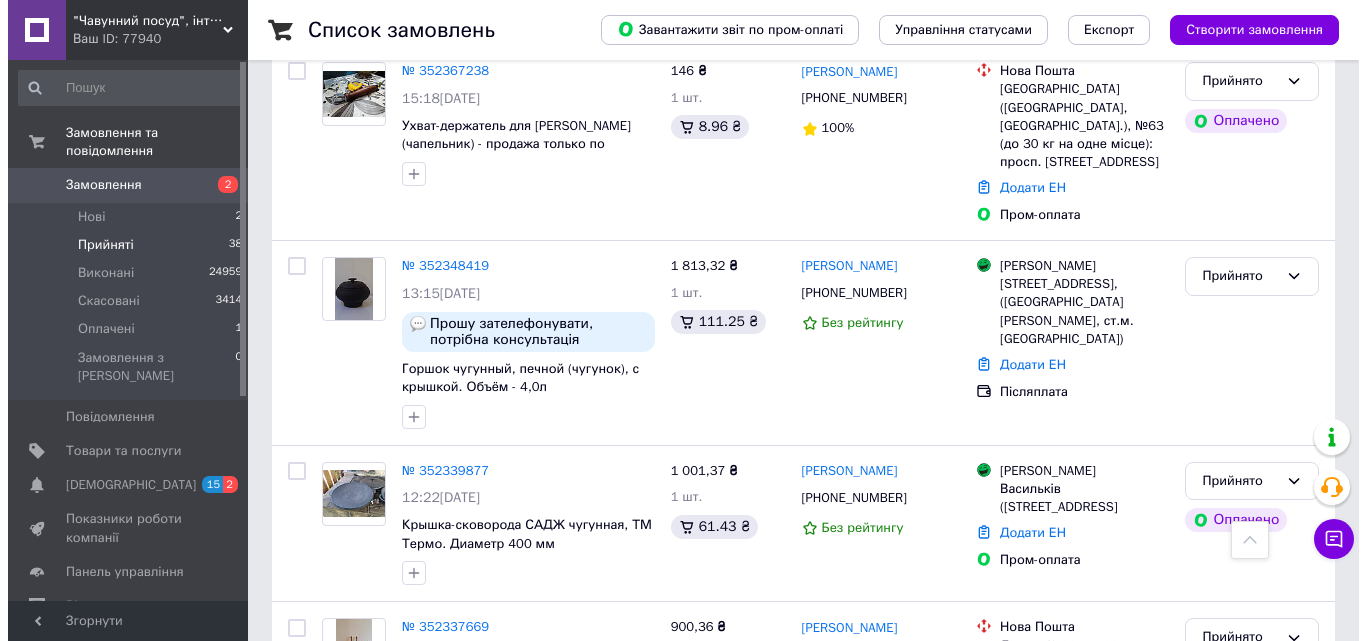 scroll, scrollTop: 0, scrollLeft: 0, axis: both 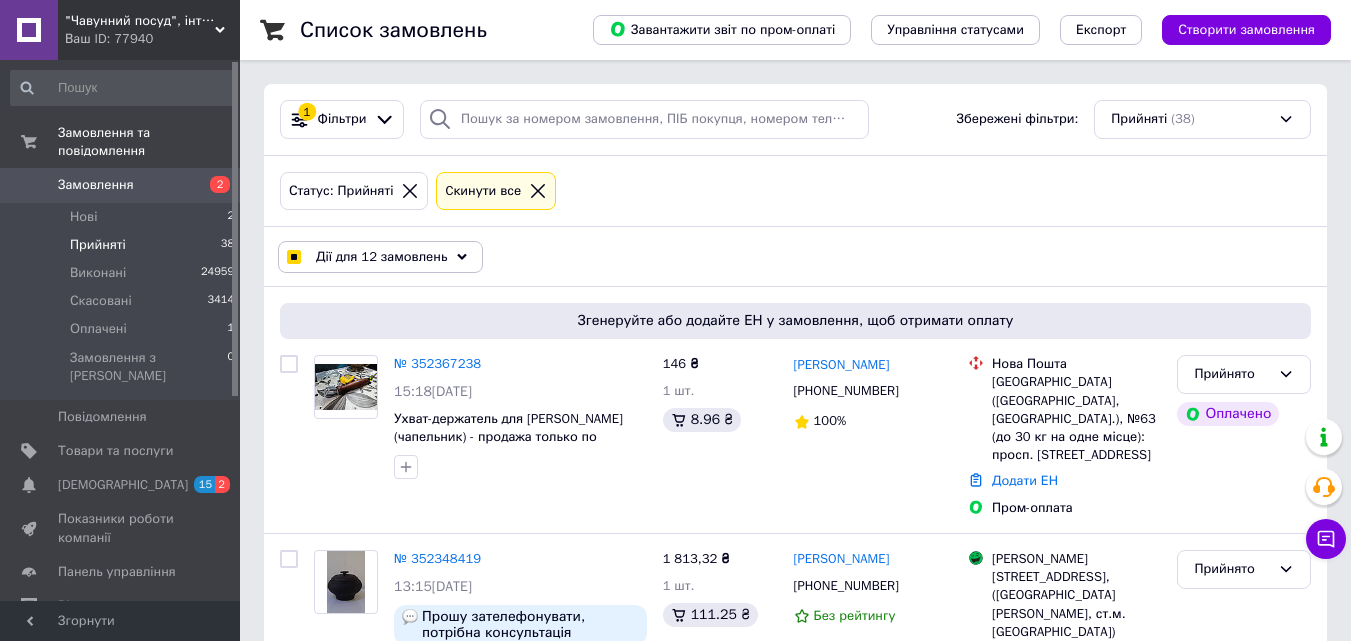click on "Дії для 12 замовлень" at bounding box center [380, 257] 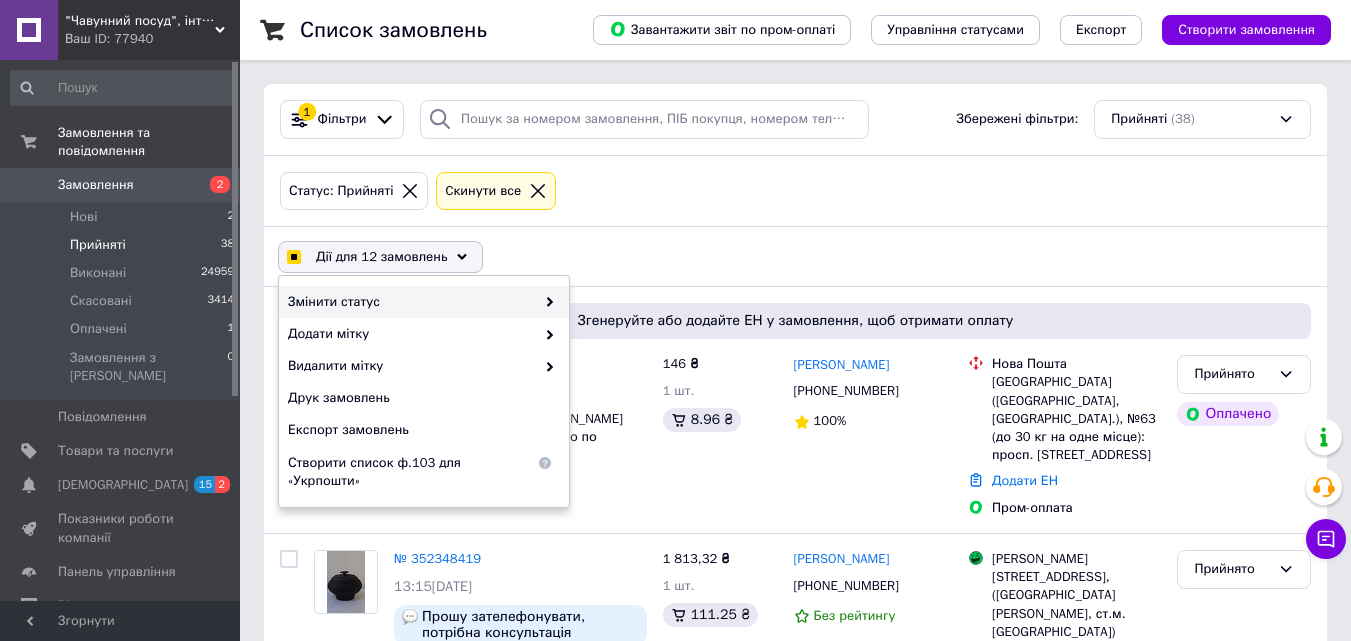 click on "Змінити статус" at bounding box center [411, 302] 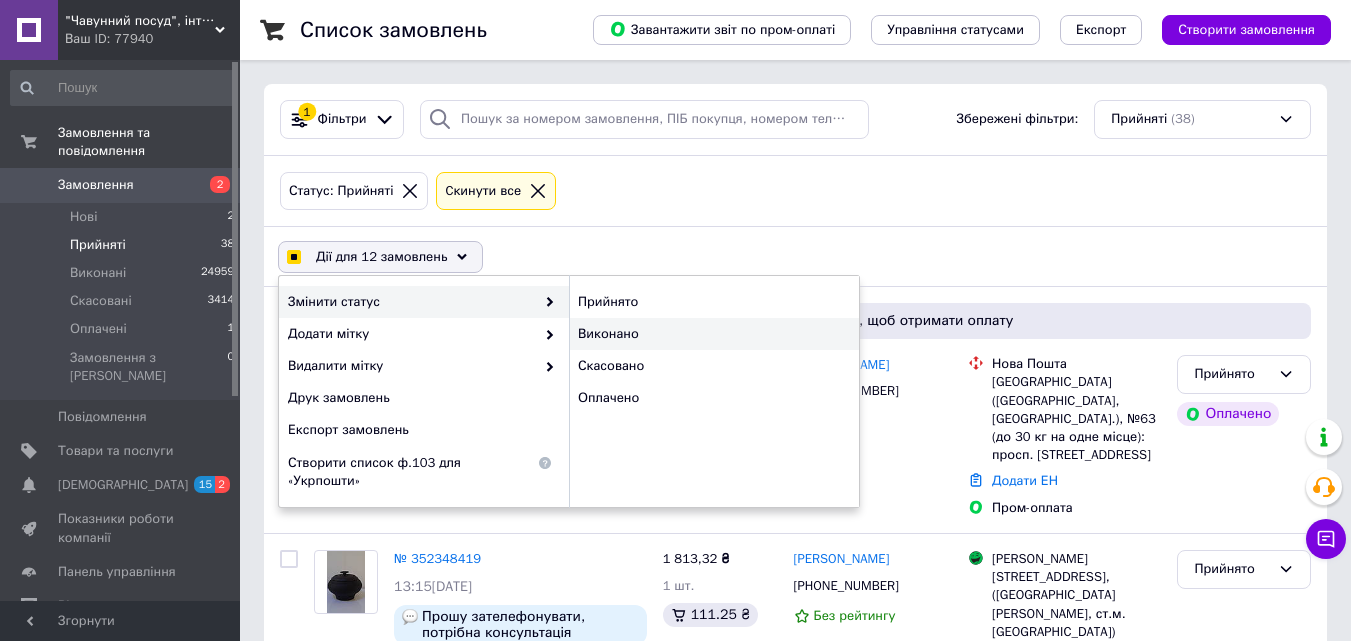 click on "Виконано" at bounding box center [714, 334] 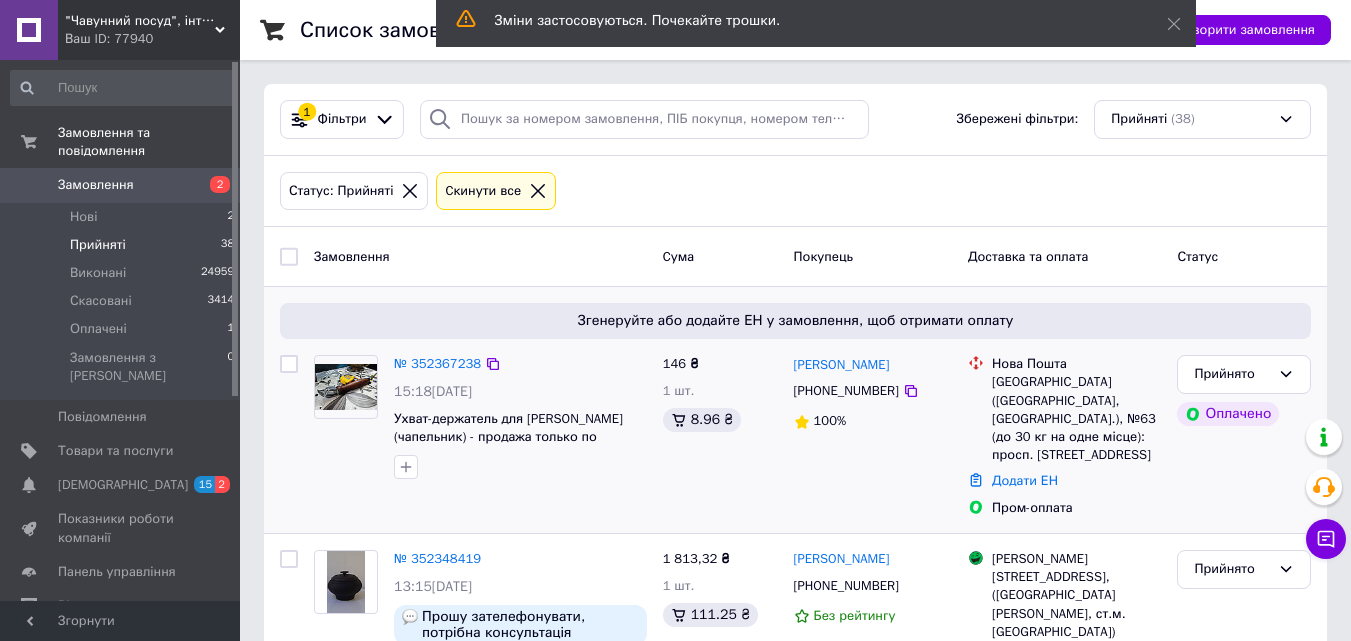 checkbox on "false" 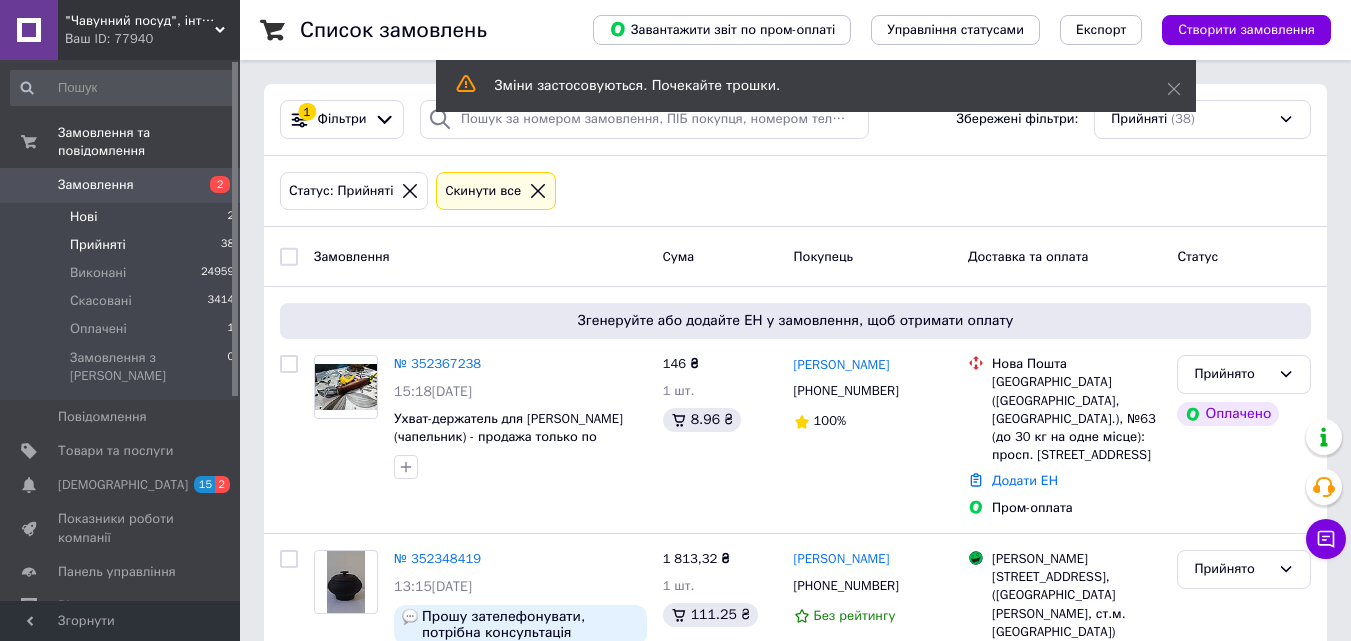 click on "Нові 2" at bounding box center (123, 217) 